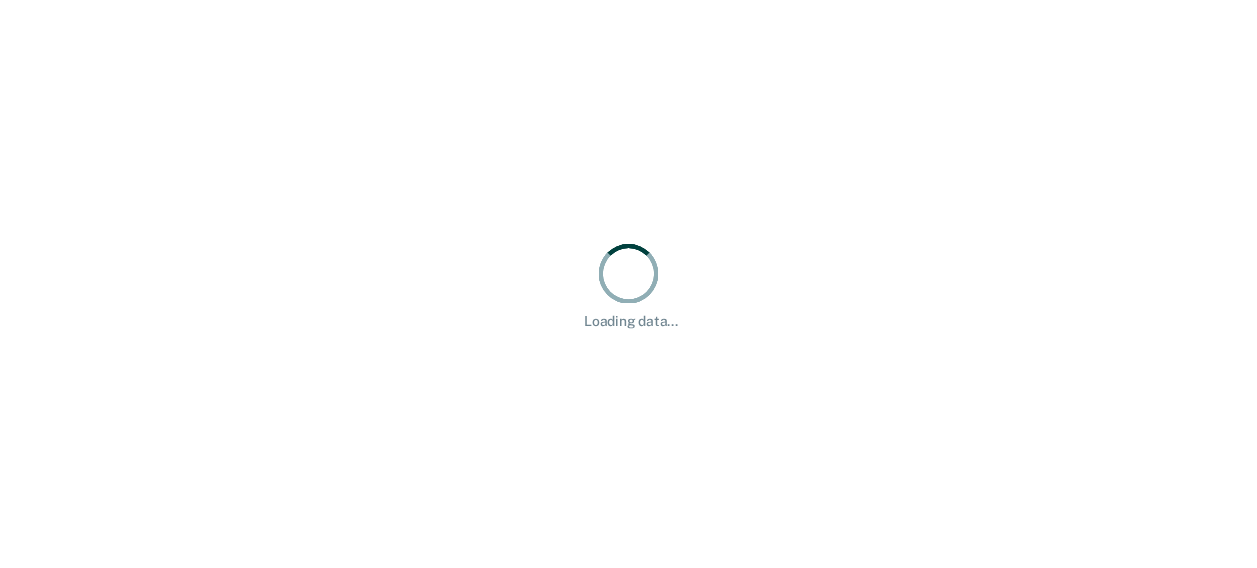 scroll, scrollTop: 0, scrollLeft: 0, axis: both 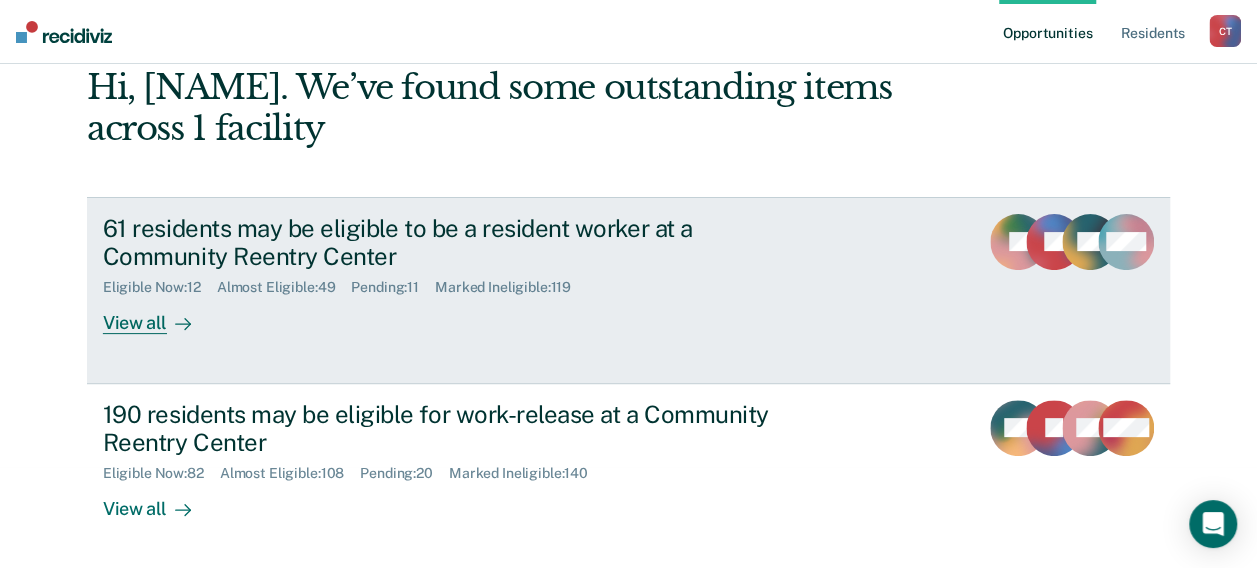 click on "[NUMBER] residents may be eligible to be a resident worker at a Community Reentry Center Eligible Now :  [NUMBER] Almost Eligible :  [NUMBER] Pending :  [NUMBER] Marked Ineligible :  [NUMBER] View all" at bounding box center [478, 274] 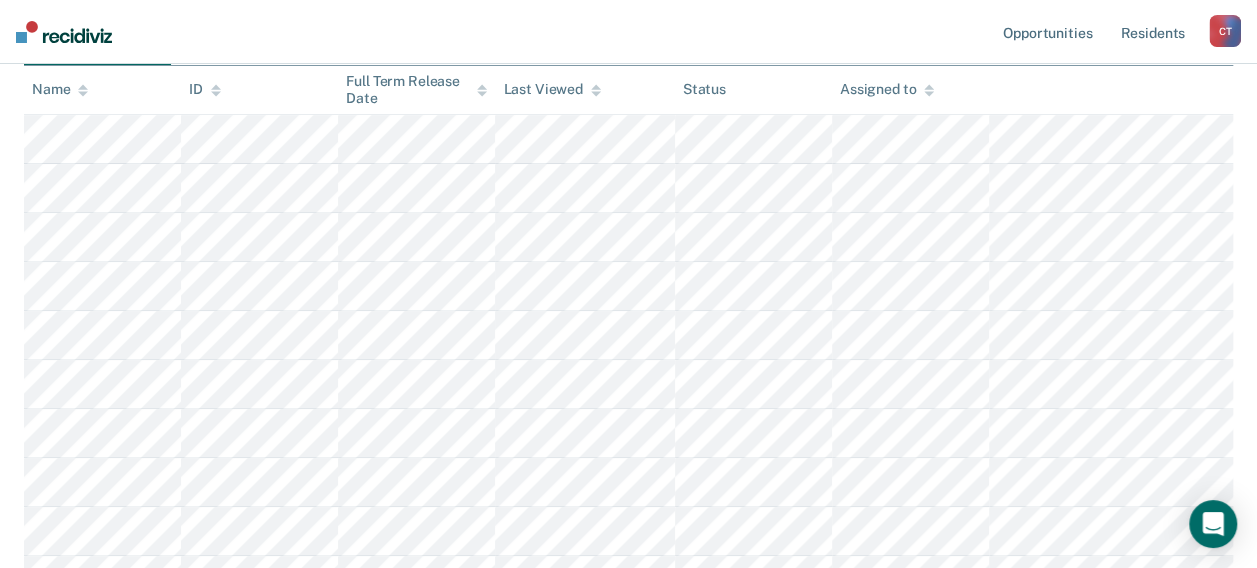 scroll, scrollTop: 0, scrollLeft: 0, axis: both 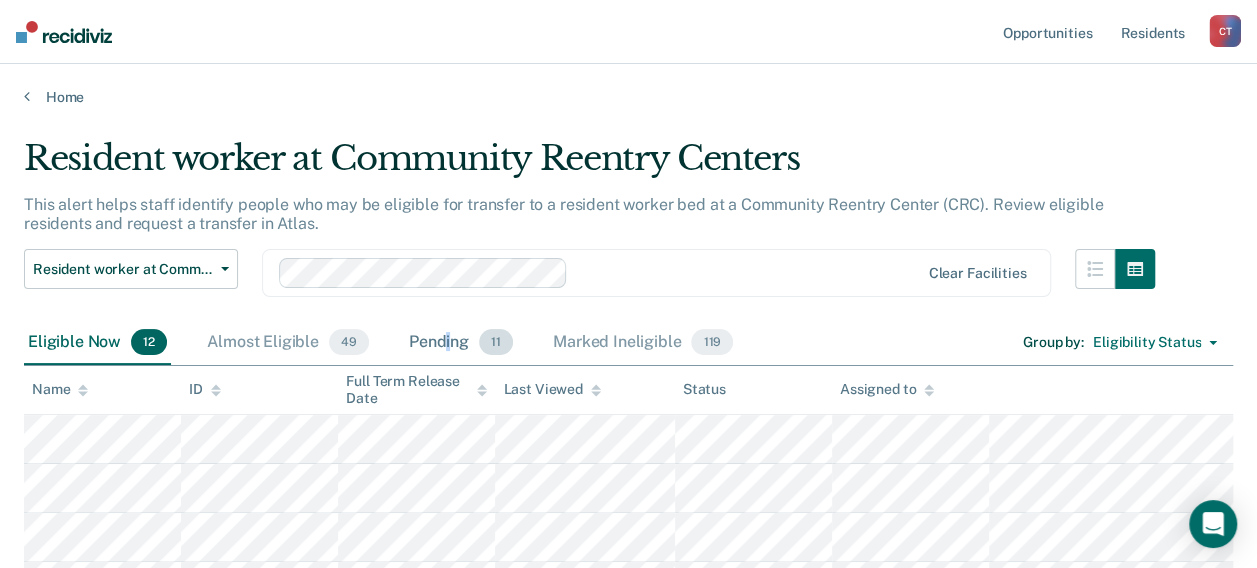 click on "Pending 11" at bounding box center [461, 343] 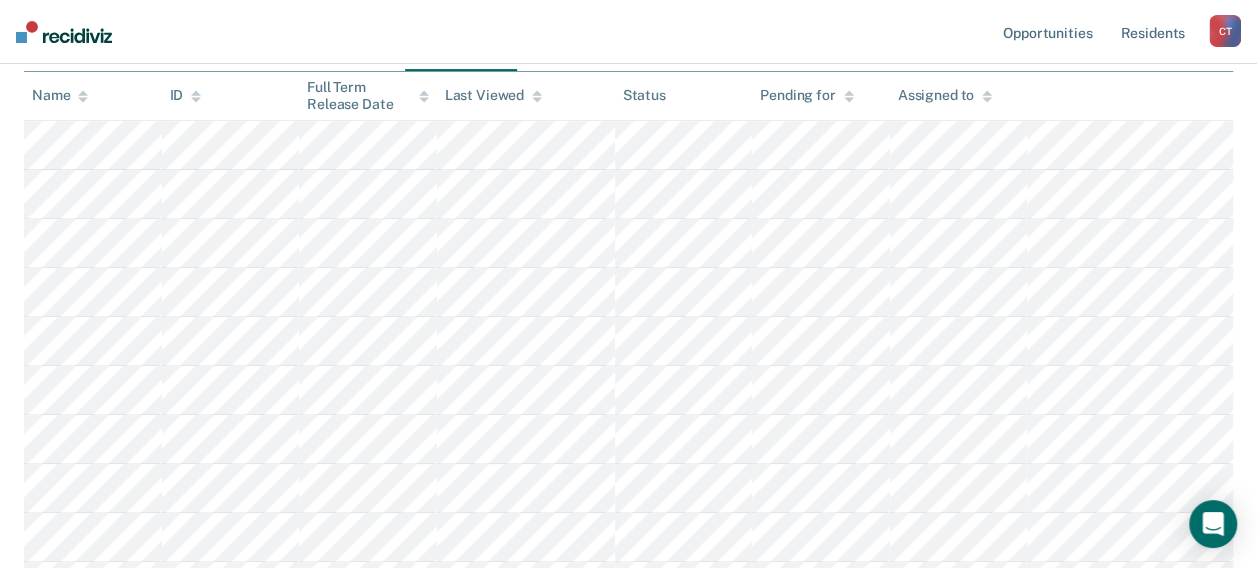 scroll, scrollTop: 200, scrollLeft: 0, axis: vertical 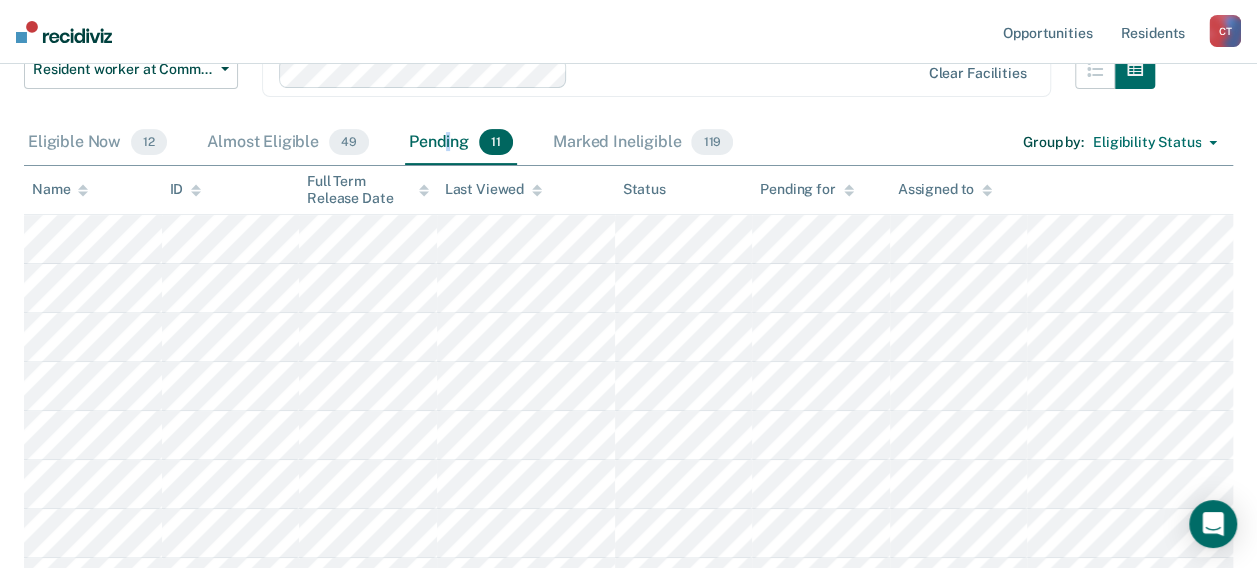 click on "Last Viewed" at bounding box center [60, 189] 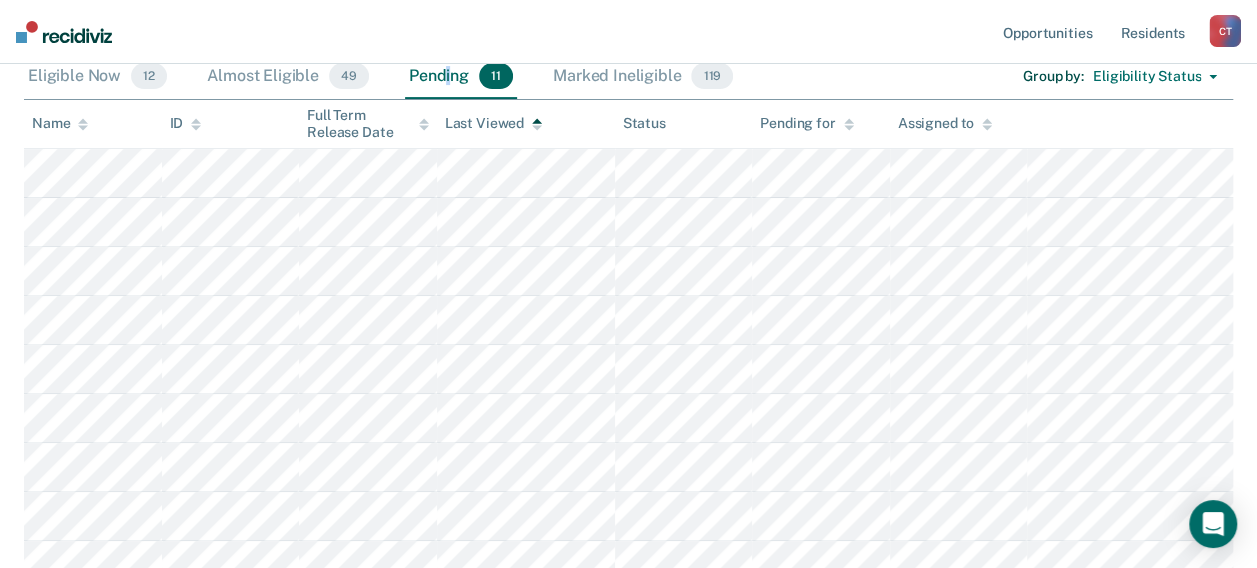 scroll, scrollTop: 228, scrollLeft: 0, axis: vertical 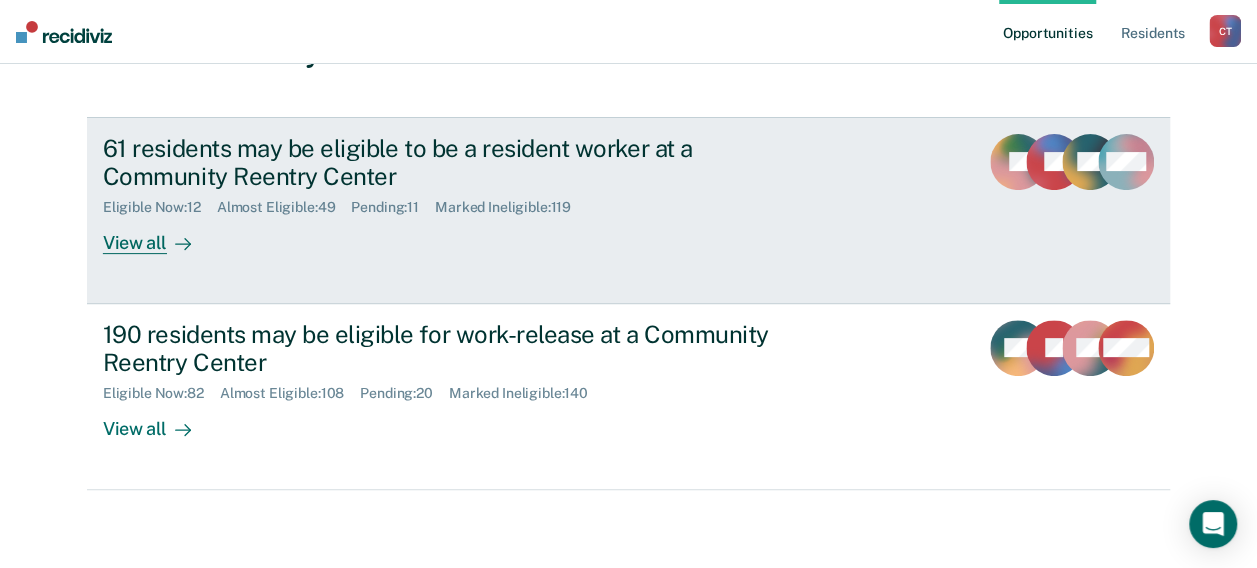 click on "[NUMBER] residents may be eligible to be a resident worker at a Community Reentry Center Eligible Now :  [NUMBER] Almost Eligible :  [NUMBER] Pending :  [NUMBER] Marked Ineligible :  [NUMBER] View all" at bounding box center (478, 194) 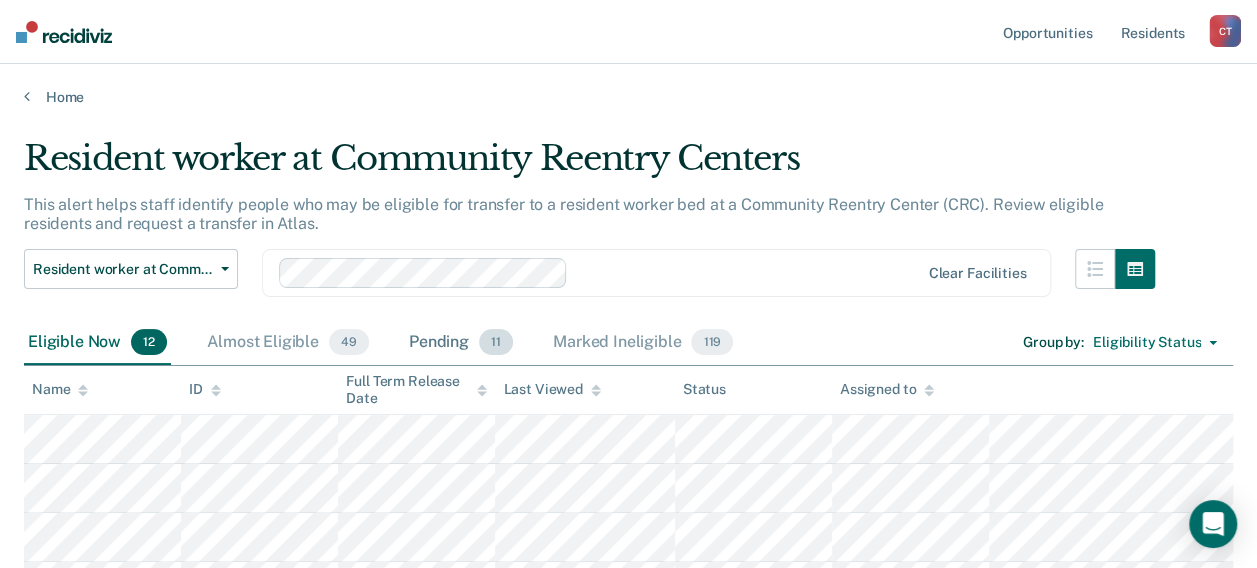 click on "Pending 11" at bounding box center [461, 343] 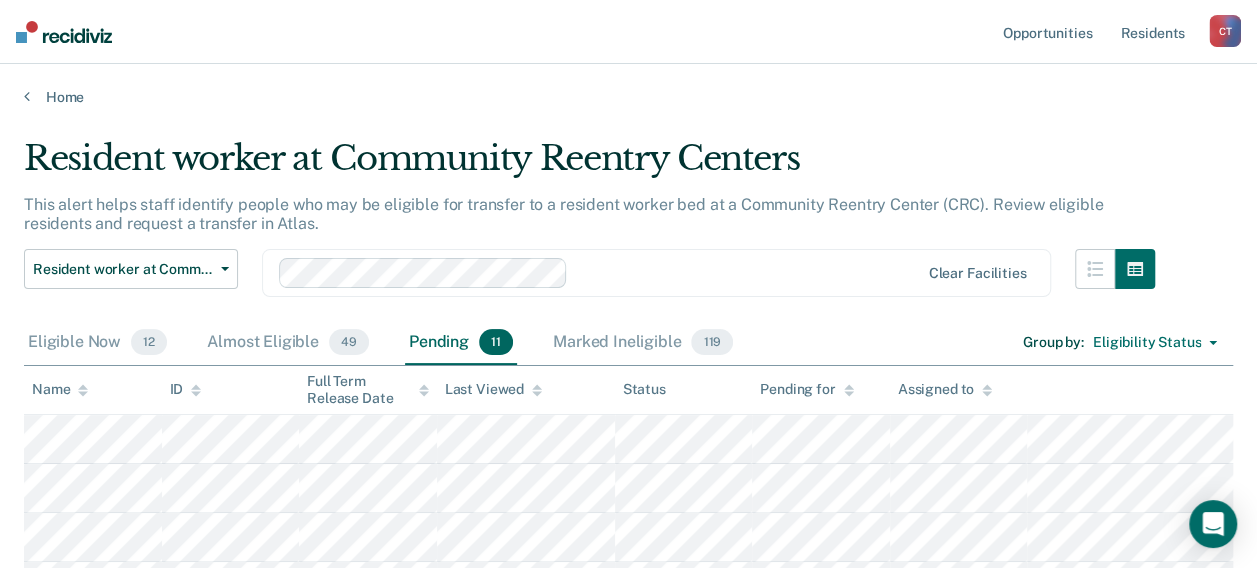 click on "Last Viewed" at bounding box center (60, 389) 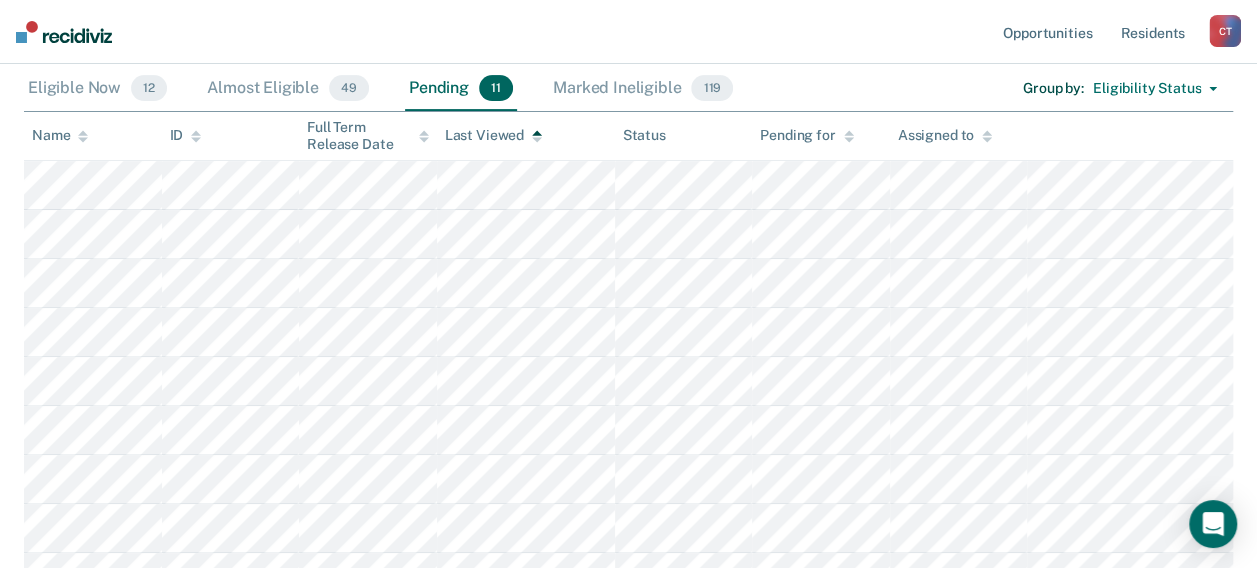 scroll, scrollTop: 300, scrollLeft: 0, axis: vertical 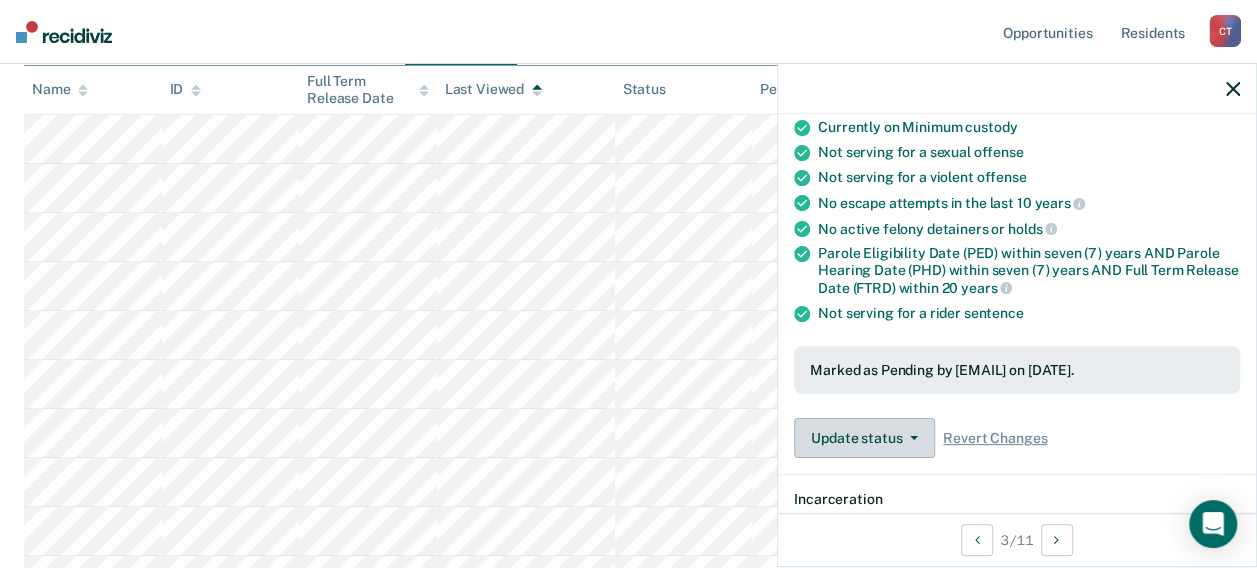 click at bounding box center (914, 438) 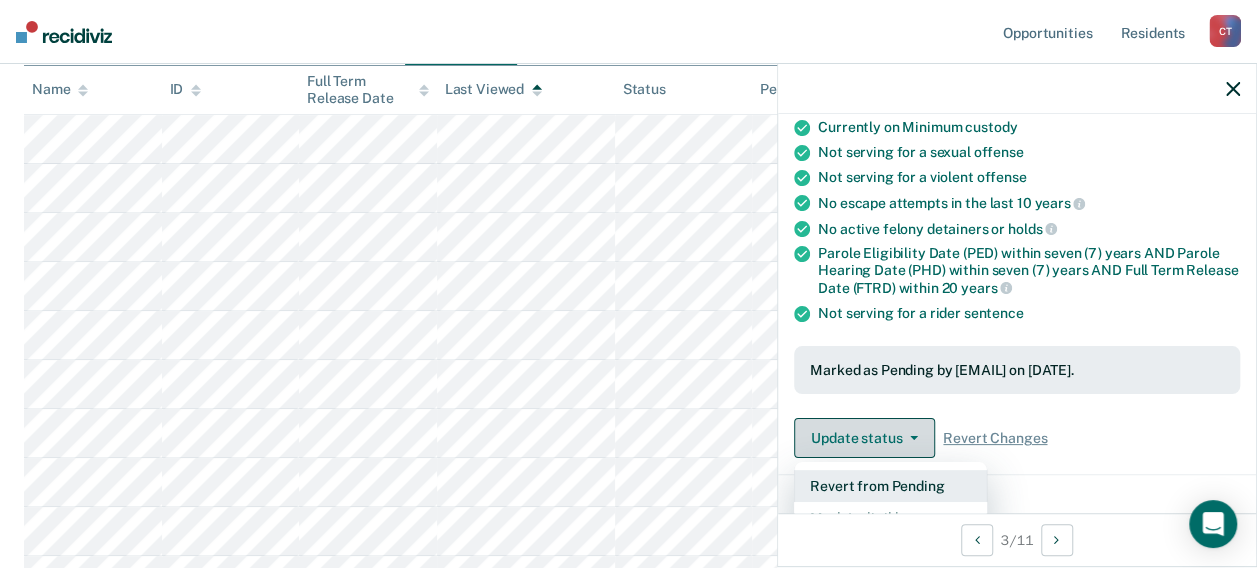 scroll, scrollTop: 300, scrollLeft: 0, axis: vertical 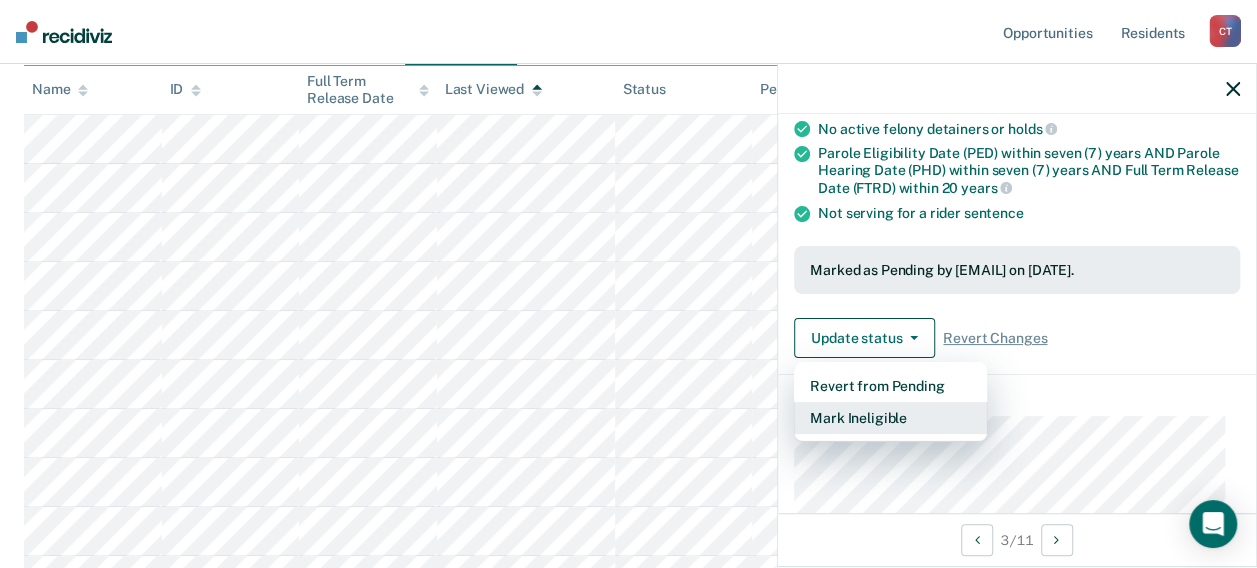 click on "Mark Ineligible" at bounding box center [890, 418] 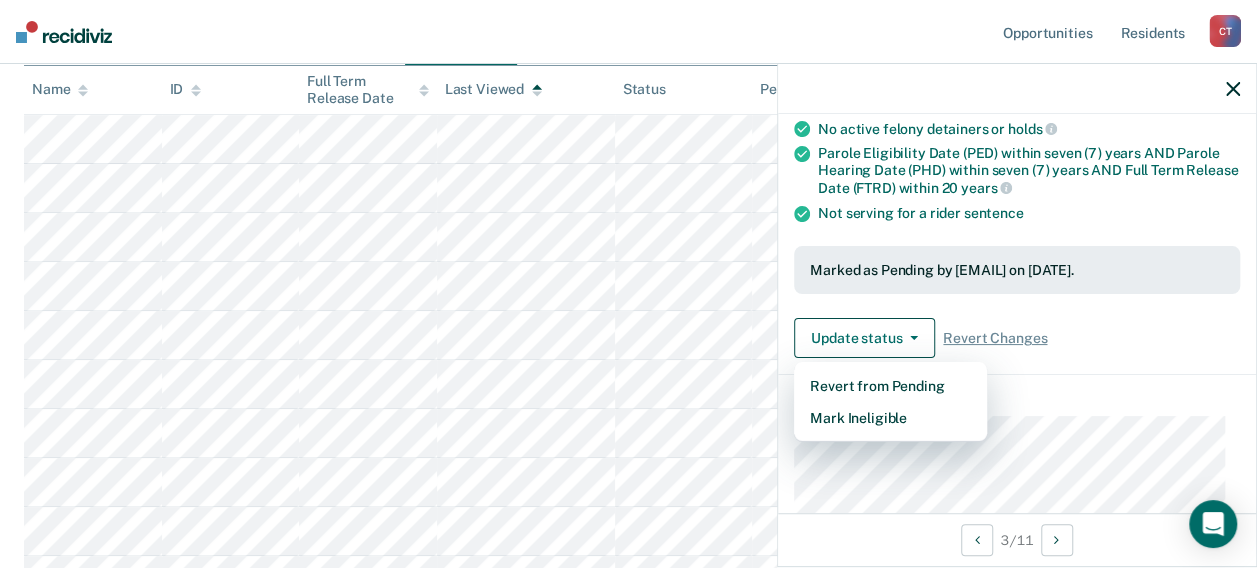 scroll, scrollTop: 223, scrollLeft: 0, axis: vertical 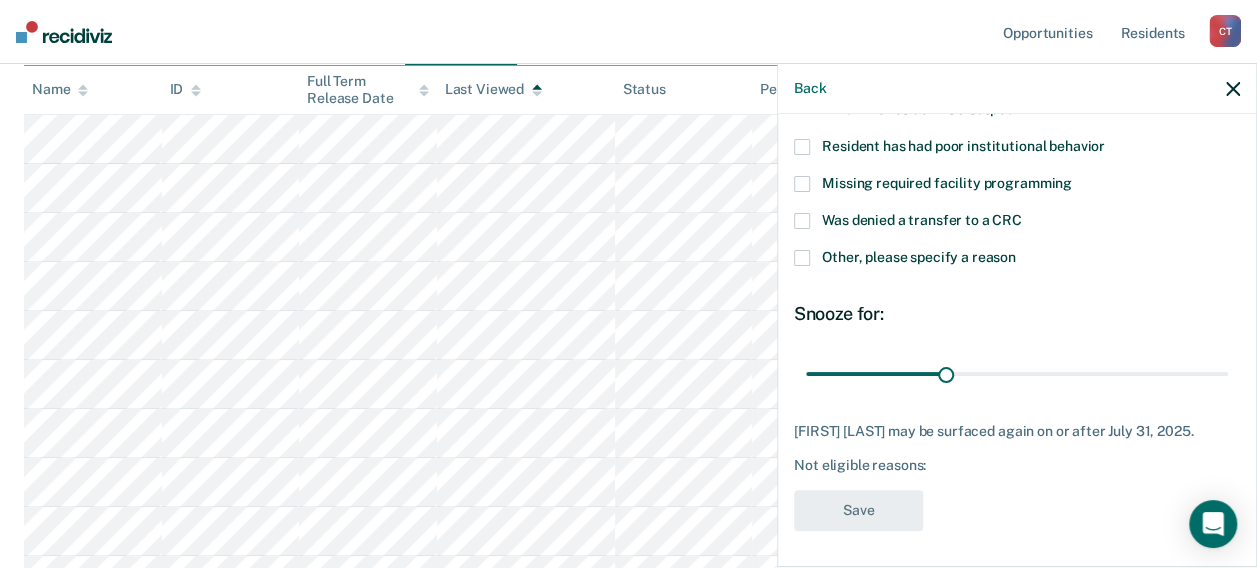 click at bounding box center [802, 258] 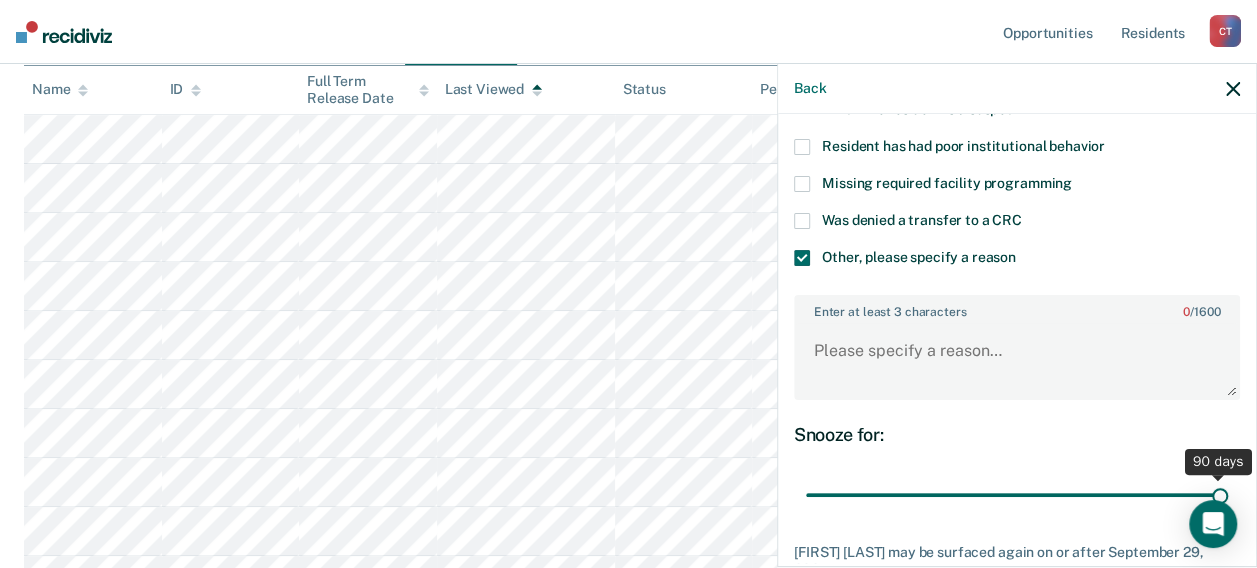 drag, startPoint x: 942, startPoint y: 489, endPoint x: 1227, endPoint y: 488, distance: 285.00174 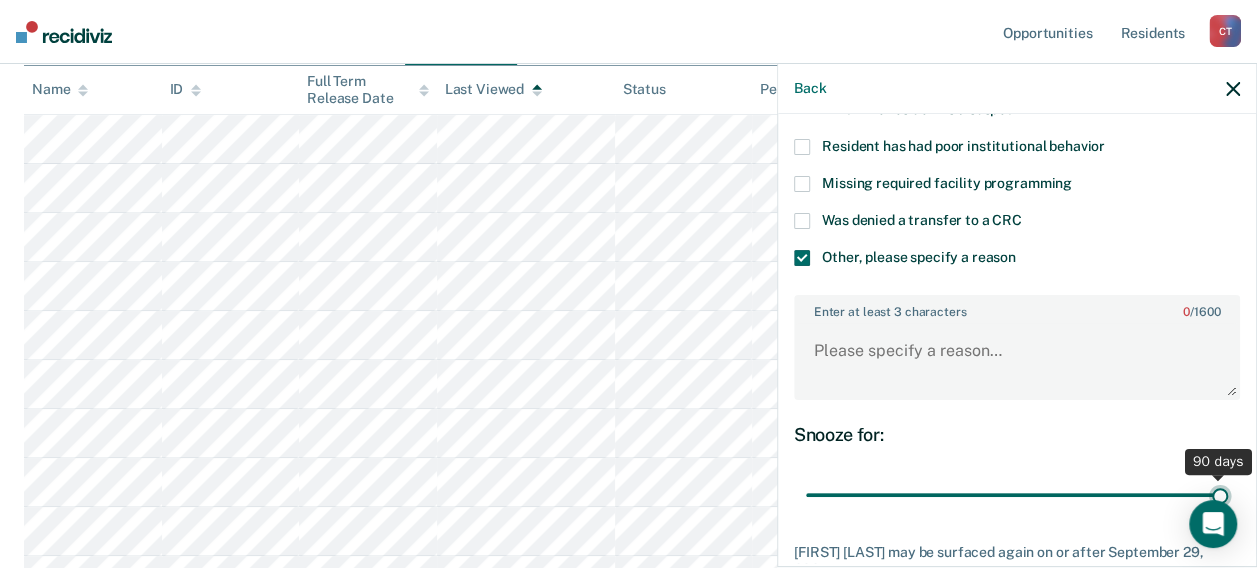 type on "90" 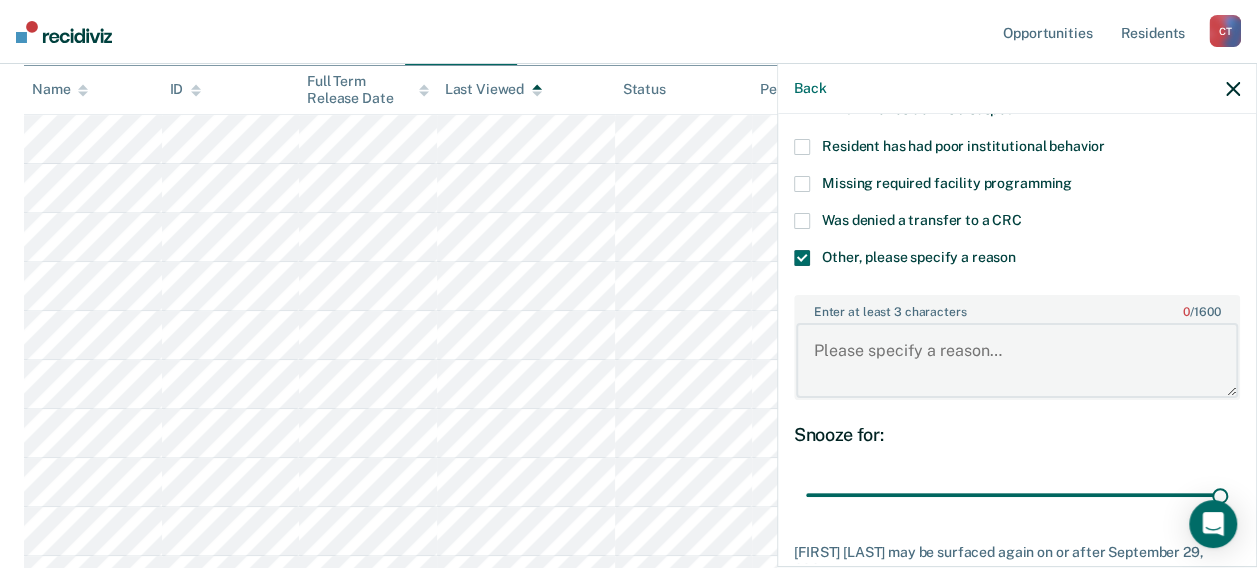 click on "Enter at least 3 characters 0 / [NUMBER]" at bounding box center (1017, 360) 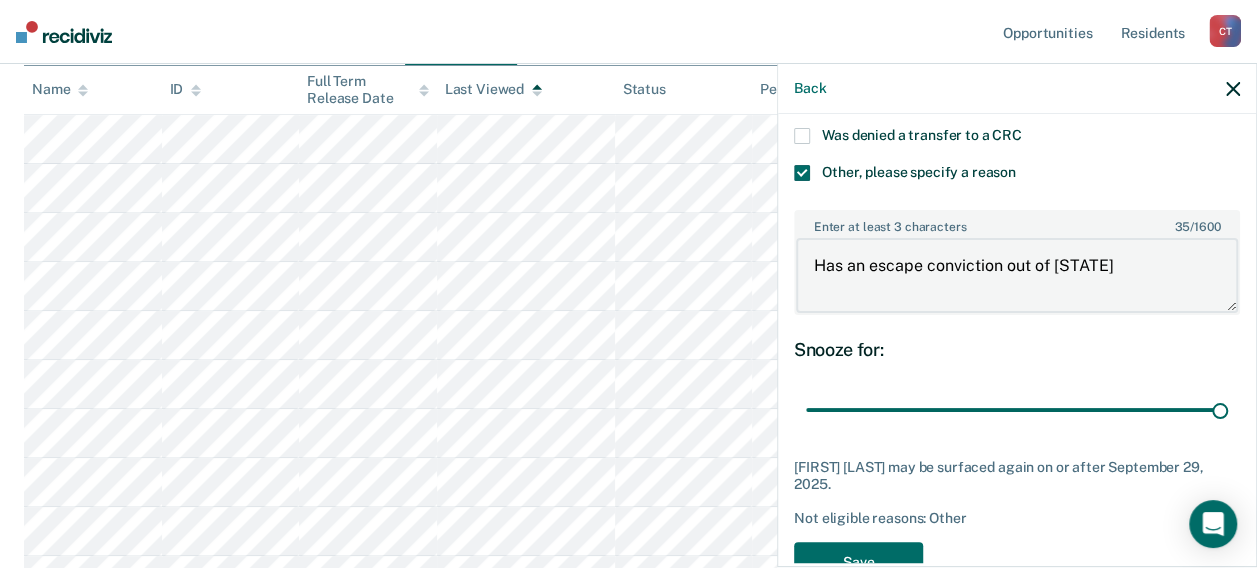 scroll, scrollTop: 360, scrollLeft: 0, axis: vertical 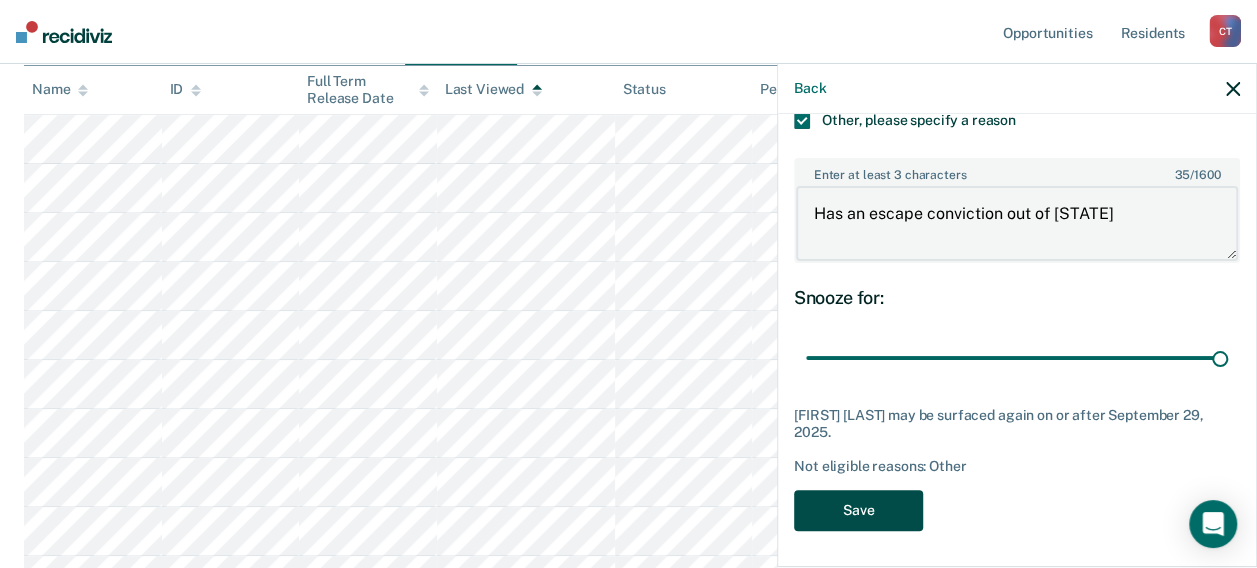type on "Has an escape conviction out of [STATE]" 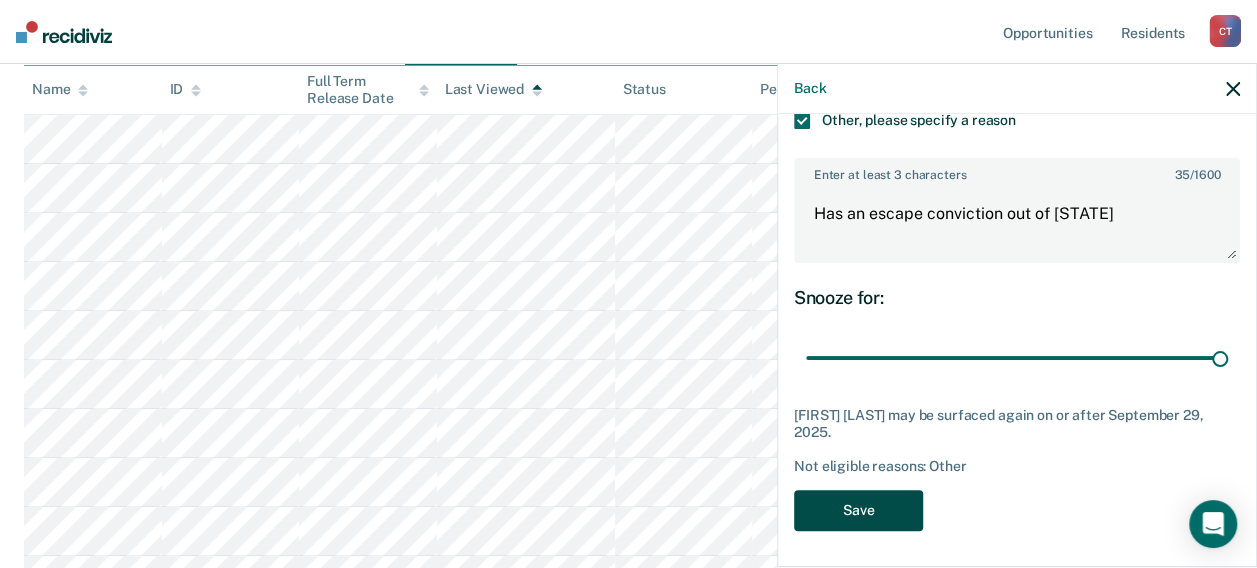 click on "Save" at bounding box center (858, 510) 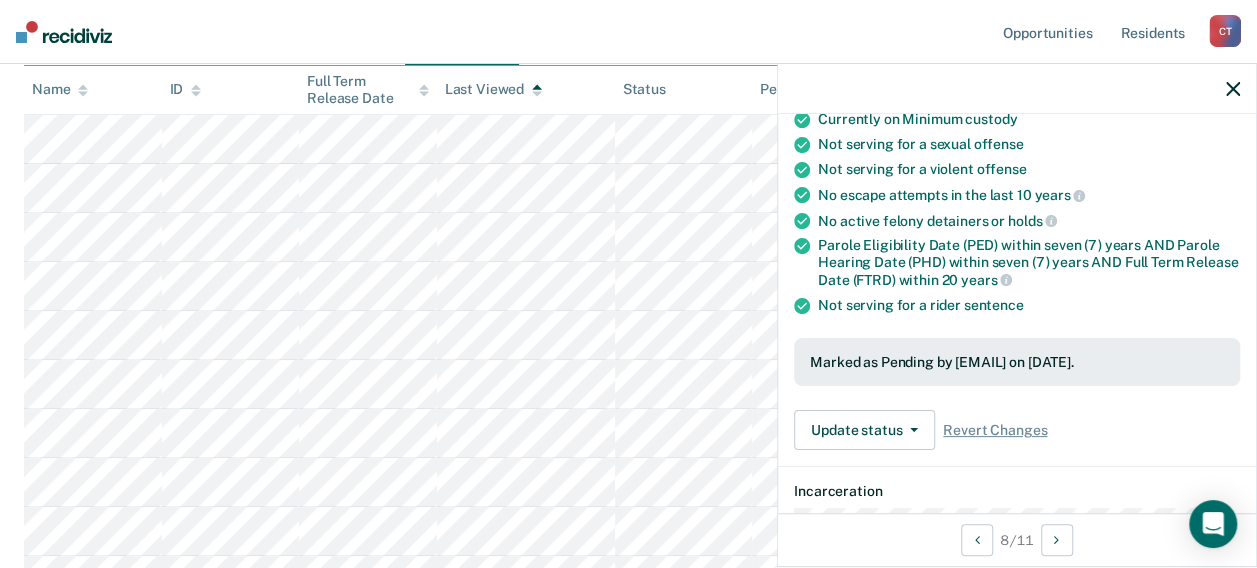 scroll, scrollTop: 300, scrollLeft: 0, axis: vertical 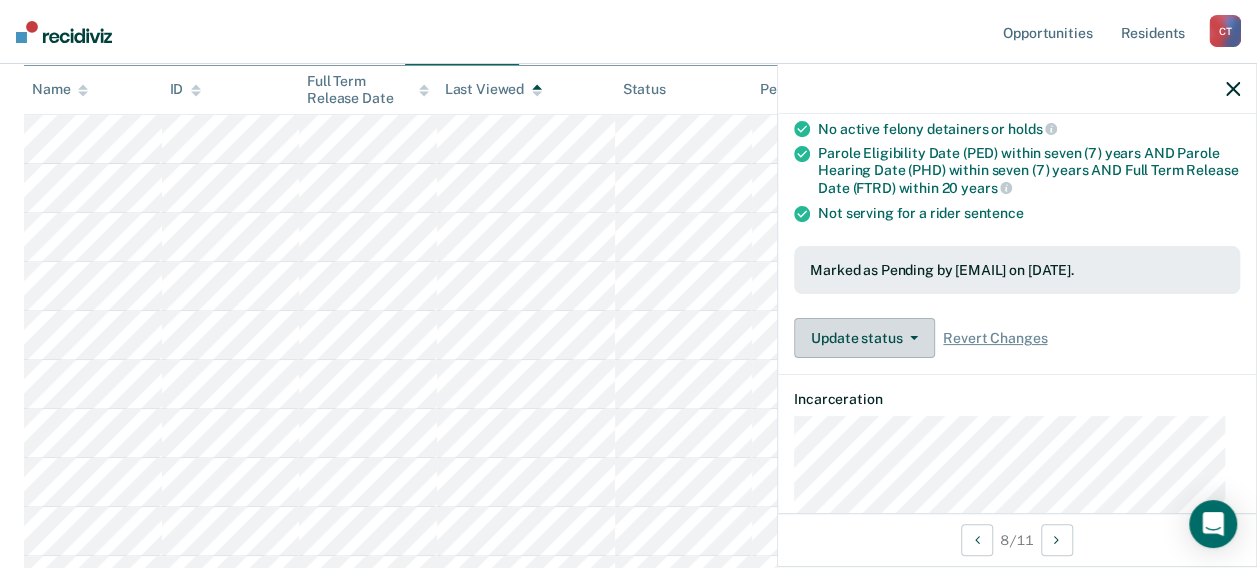 click on "Update status" at bounding box center (864, 338) 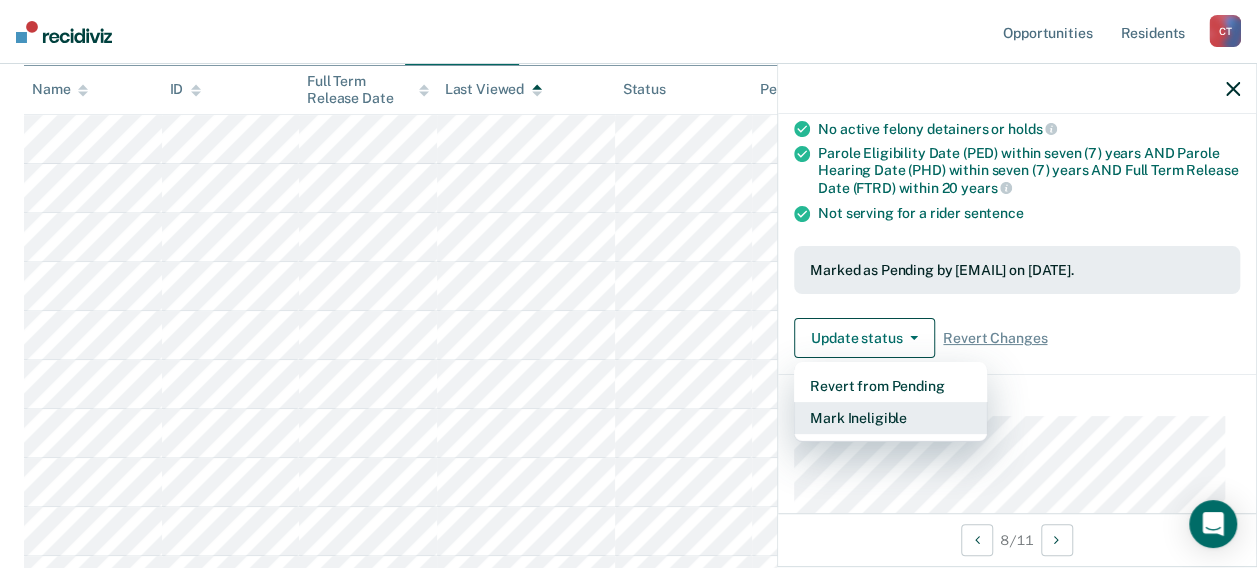 click on "Mark Ineligible" at bounding box center [890, 418] 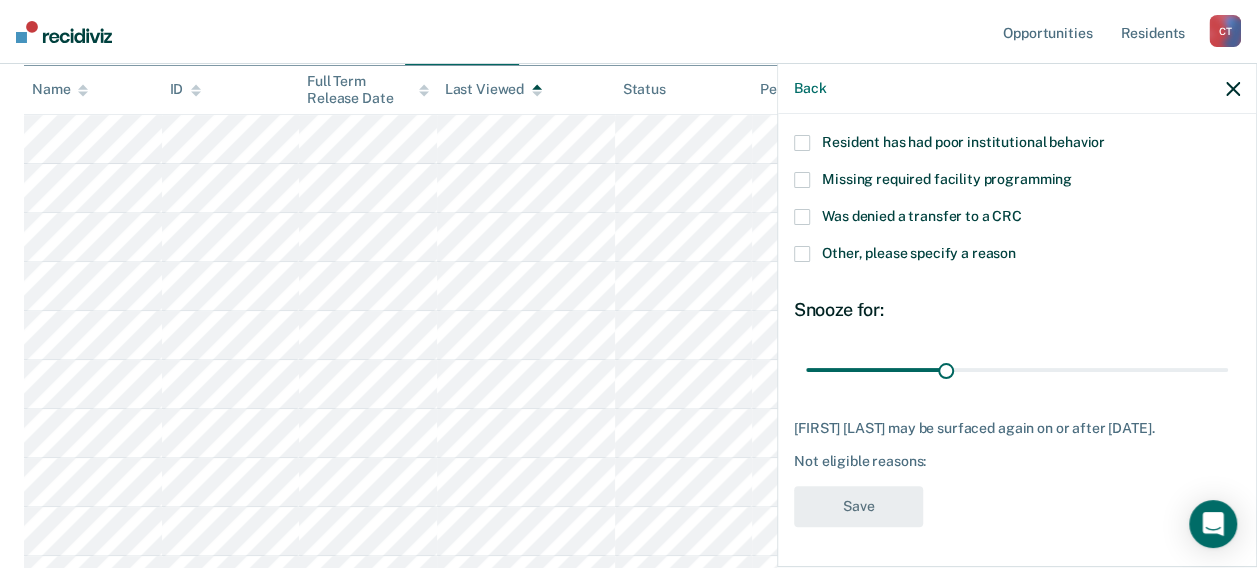 scroll, scrollTop: 223, scrollLeft: 0, axis: vertical 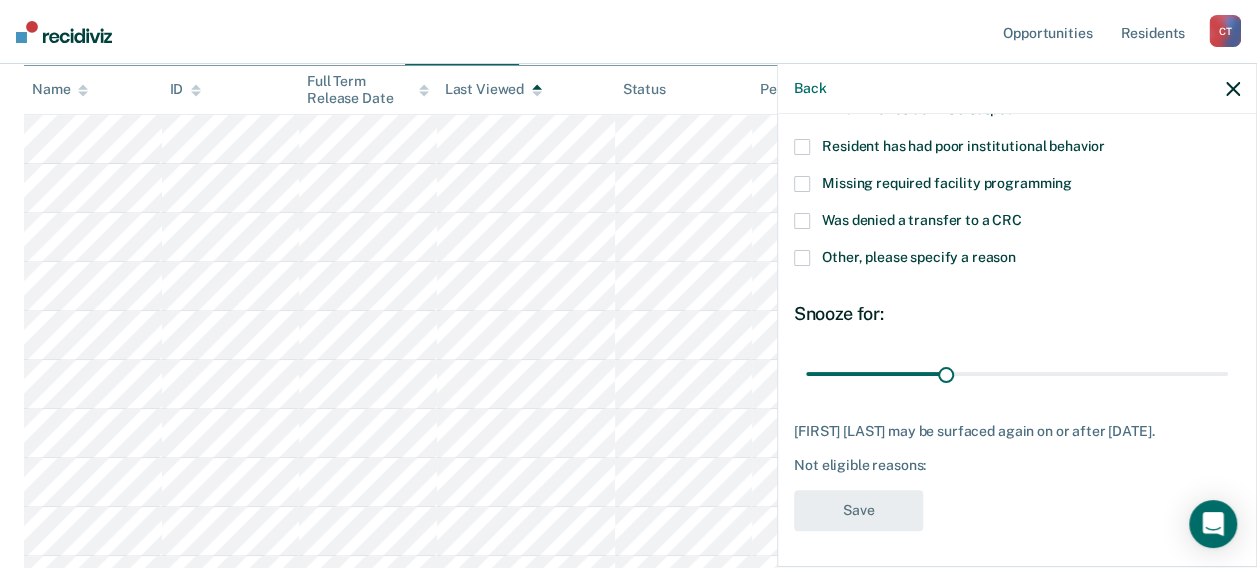 click at bounding box center [802, 258] 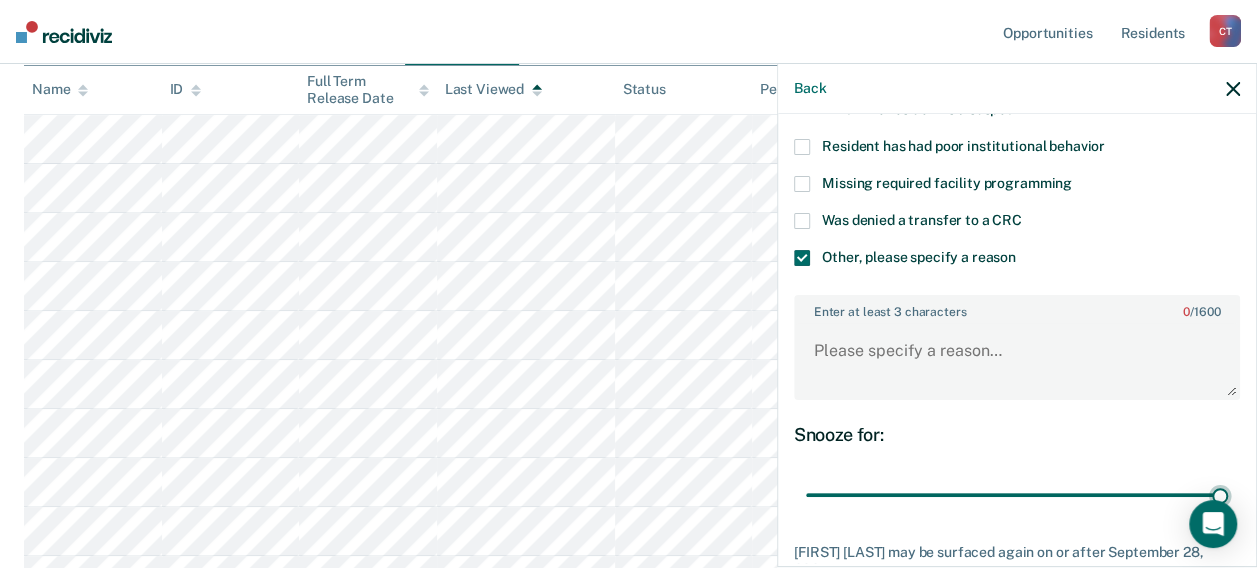 drag, startPoint x: 940, startPoint y: 492, endPoint x: 1141, endPoint y: 446, distance: 206.1965 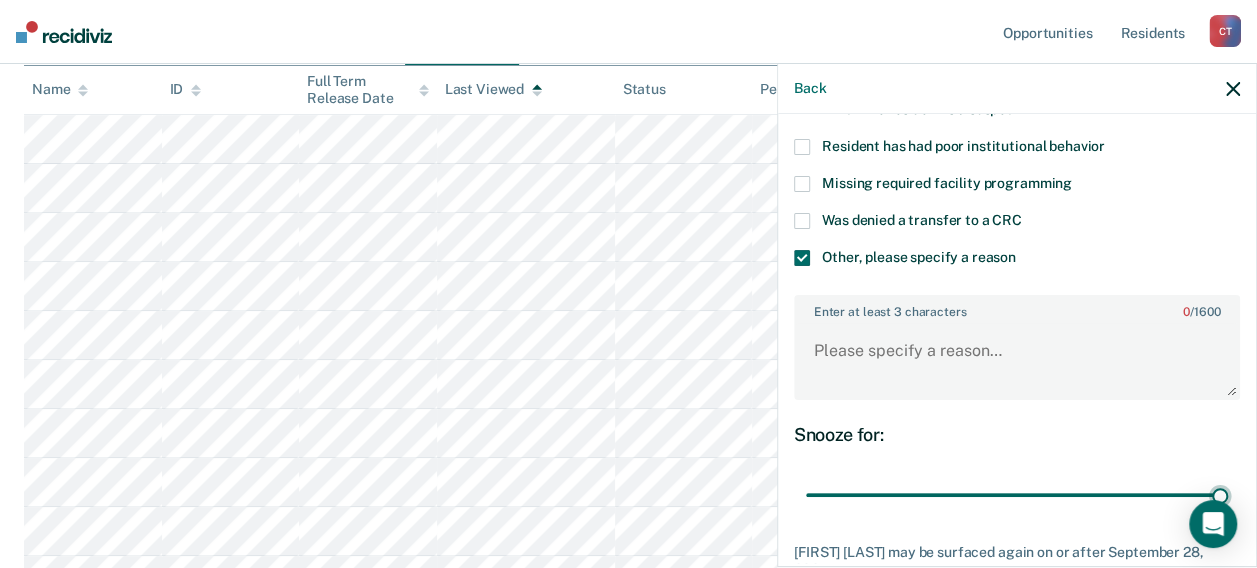 type on "90" 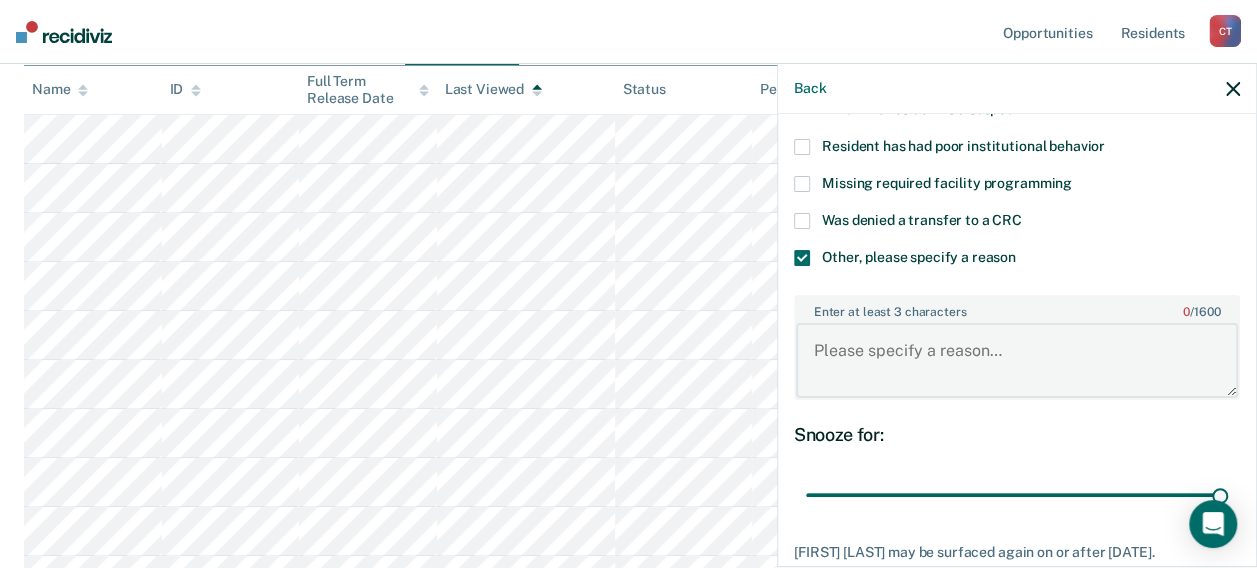 click on "Enter at least 3 characters 0 / [NUMBER]" at bounding box center (1017, 360) 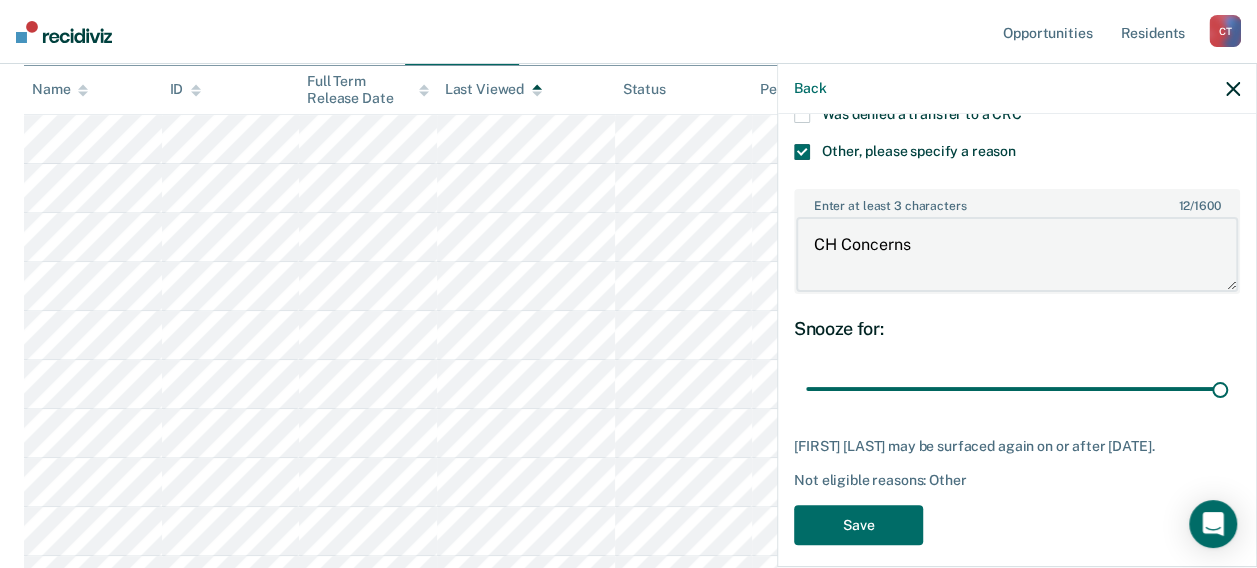 scroll, scrollTop: 360, scrollLeft: 0, axis: vertical 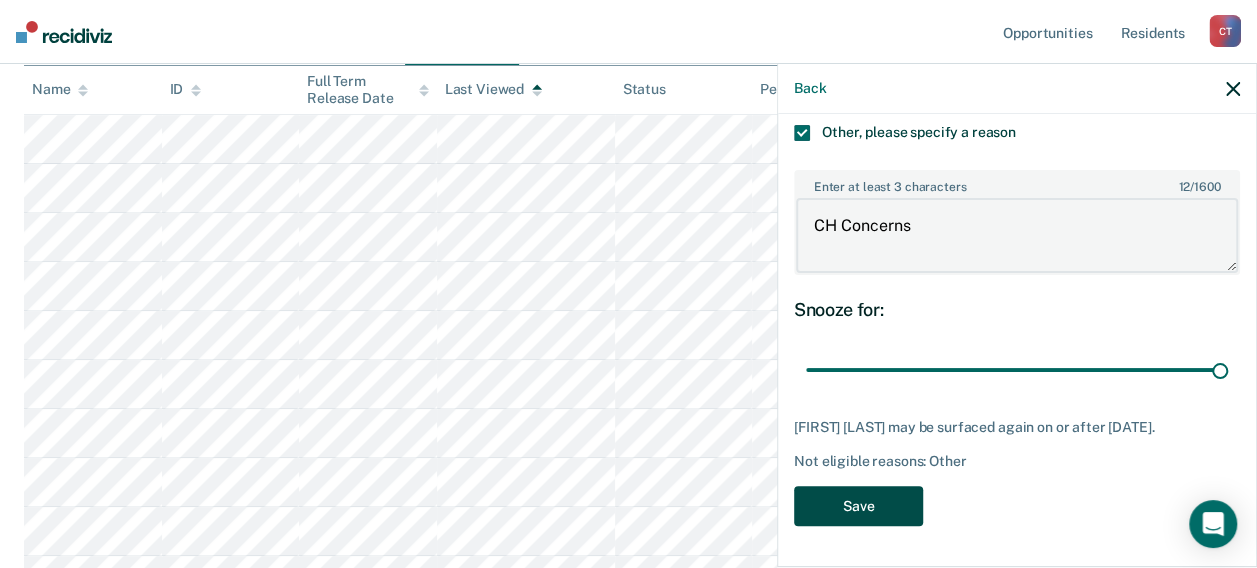 type on "CH Concerns" 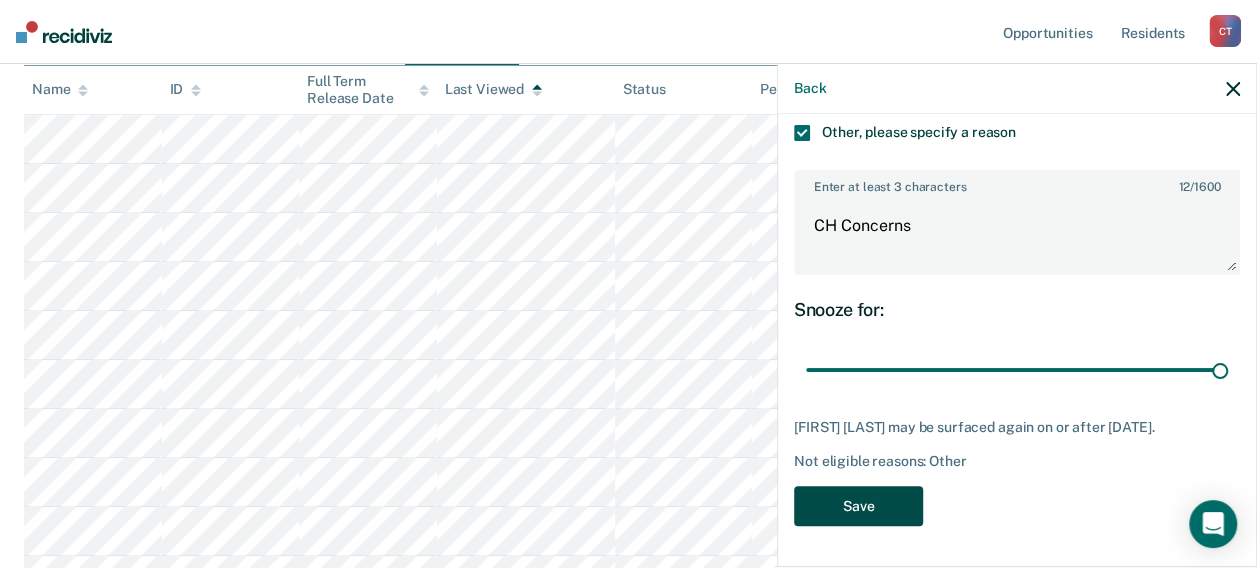 click on "Save" at bounding box center (858, 506) 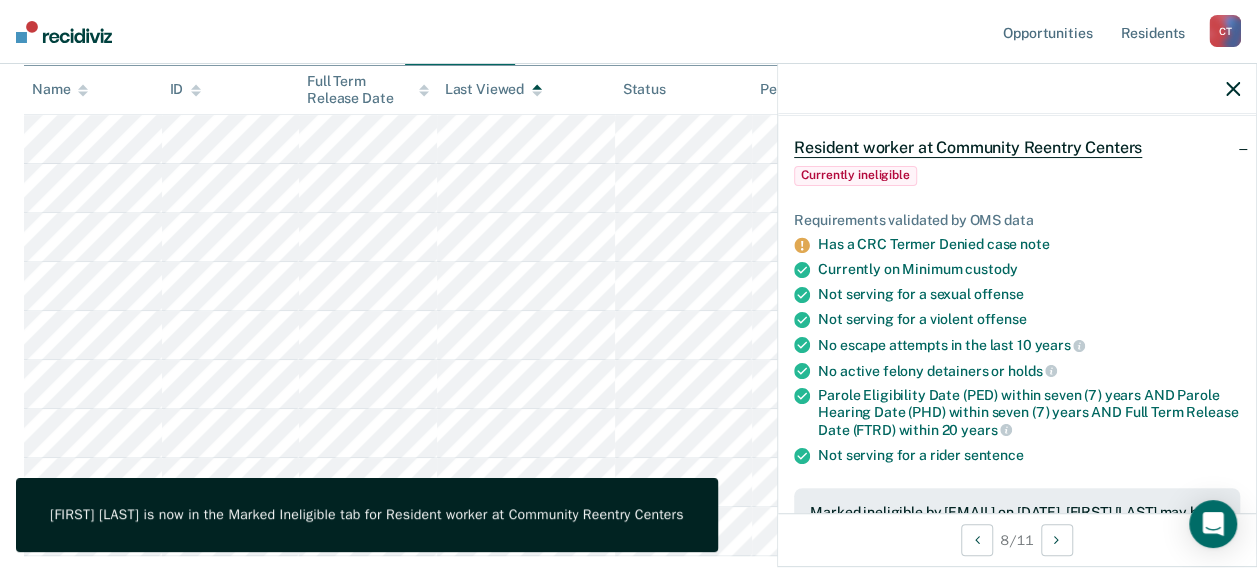 scroll, scrollTop: 0, scrollLeft: 0, axis: both 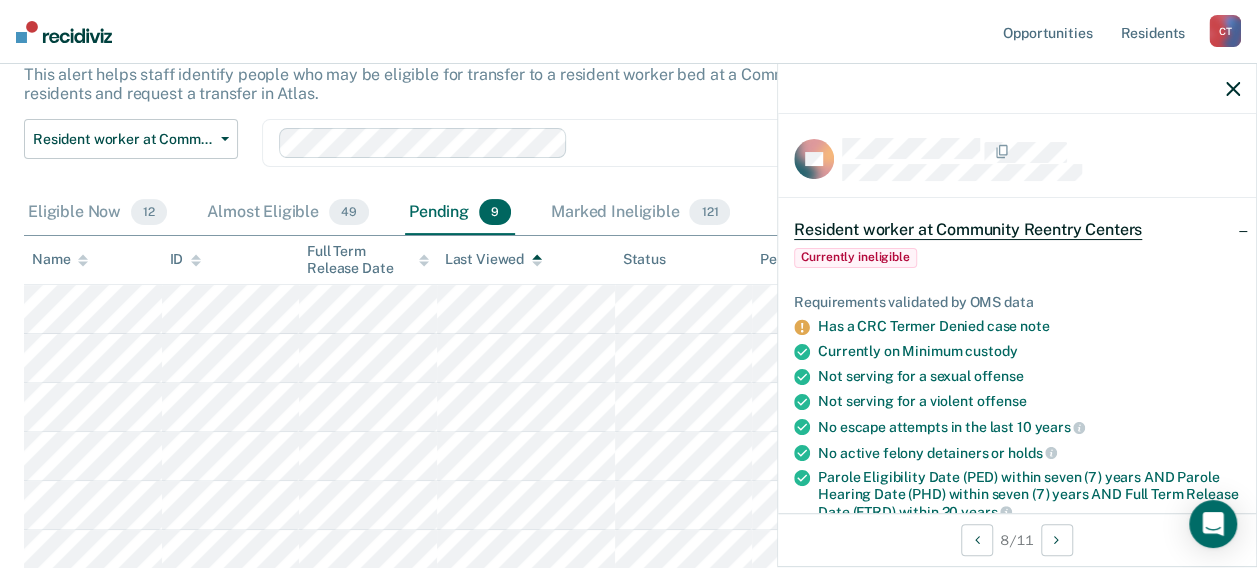 click at bounding box center (1233, 89) 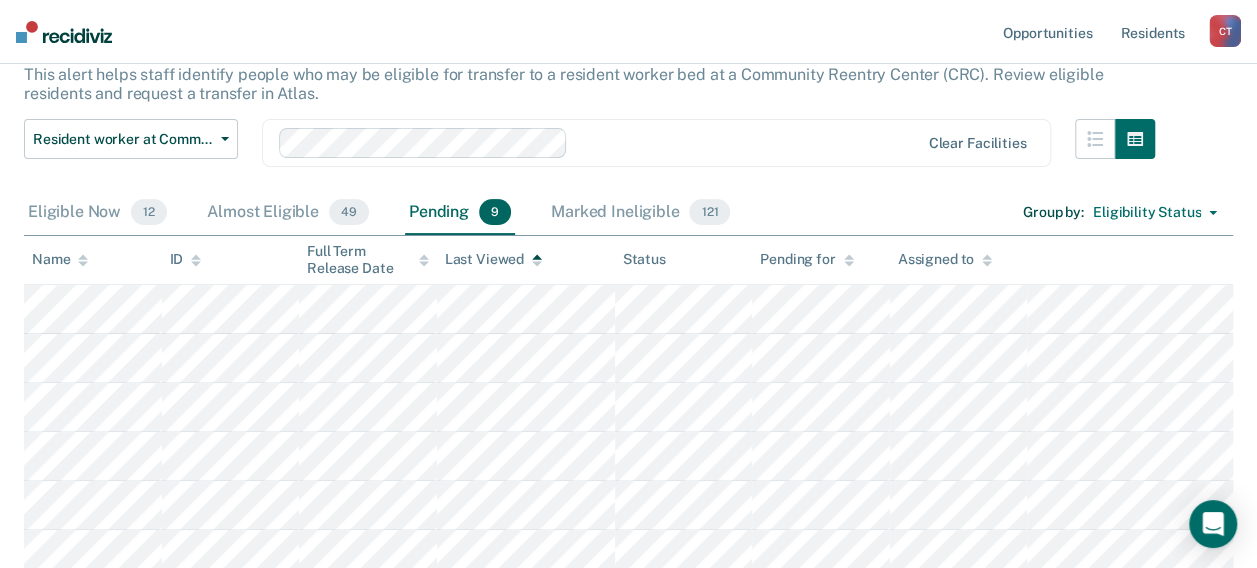 scroll, scrollTop: 0, scrollLeft: 0, axis: both 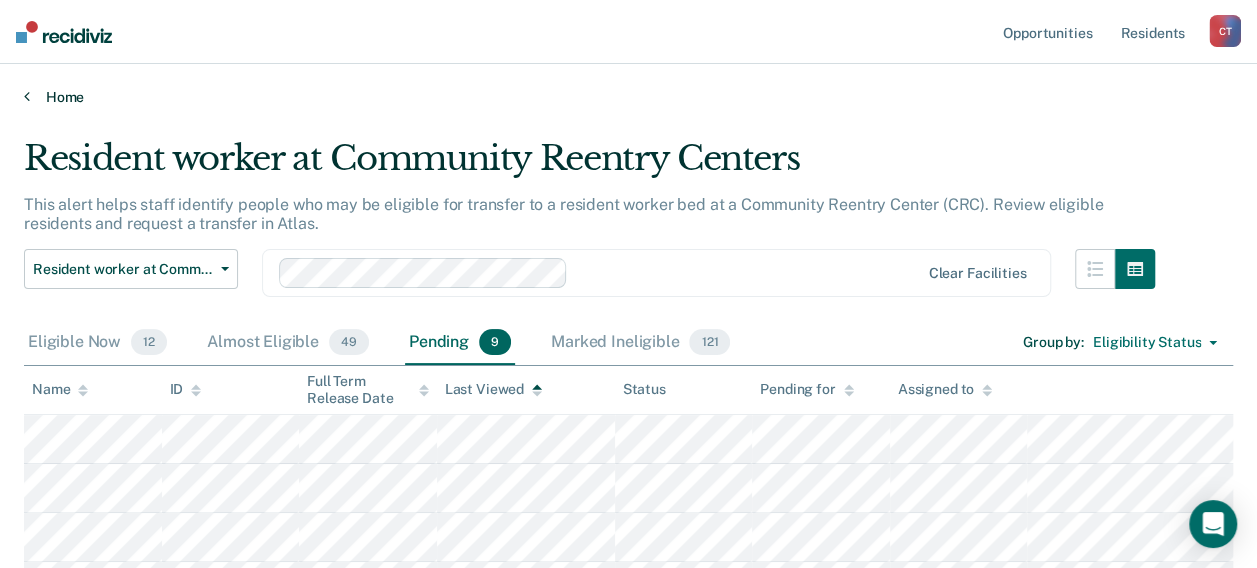 click on "Home" at bounding box center [628, 97] 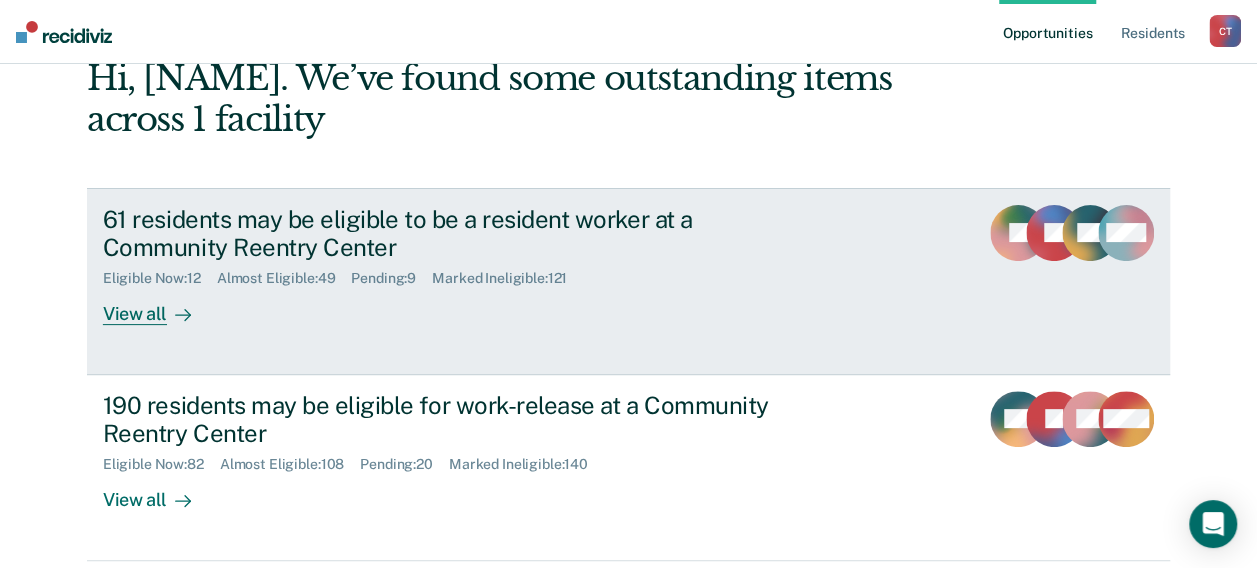 scroll, scrollTop: 181, scrollLeft: 0, axis: vertical 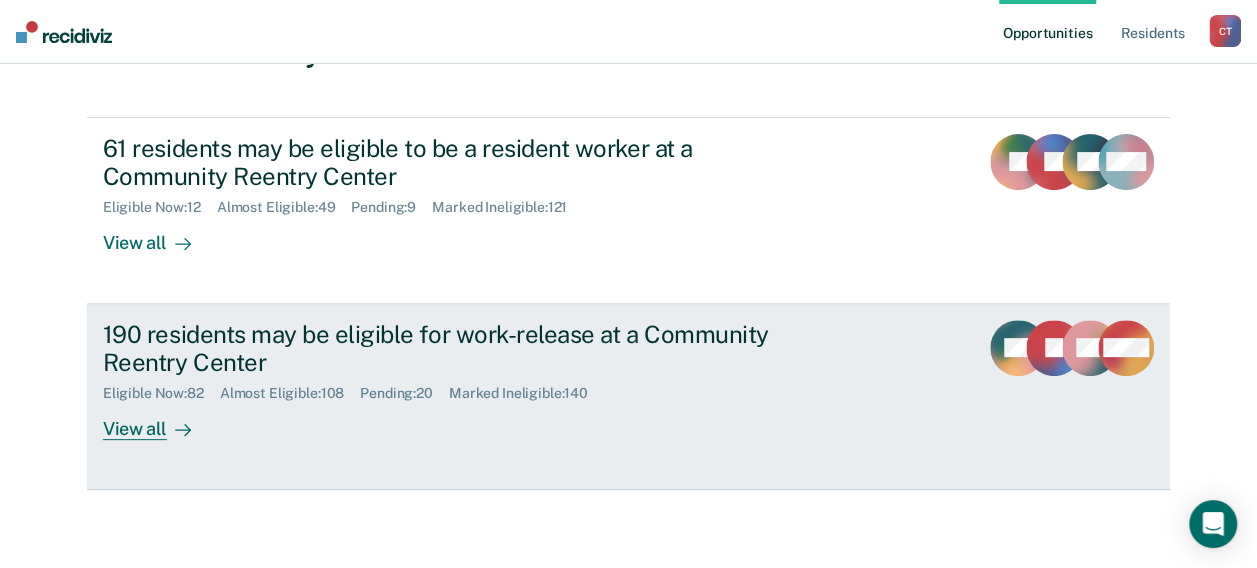 click on "190 residents may be eligible for work-release at a Community Reentry Center Eligible Now :  82 Almost Eligible :  108 Pending :  20 Marked Ineligible :  140 View all" at bounding box center (478, 380) 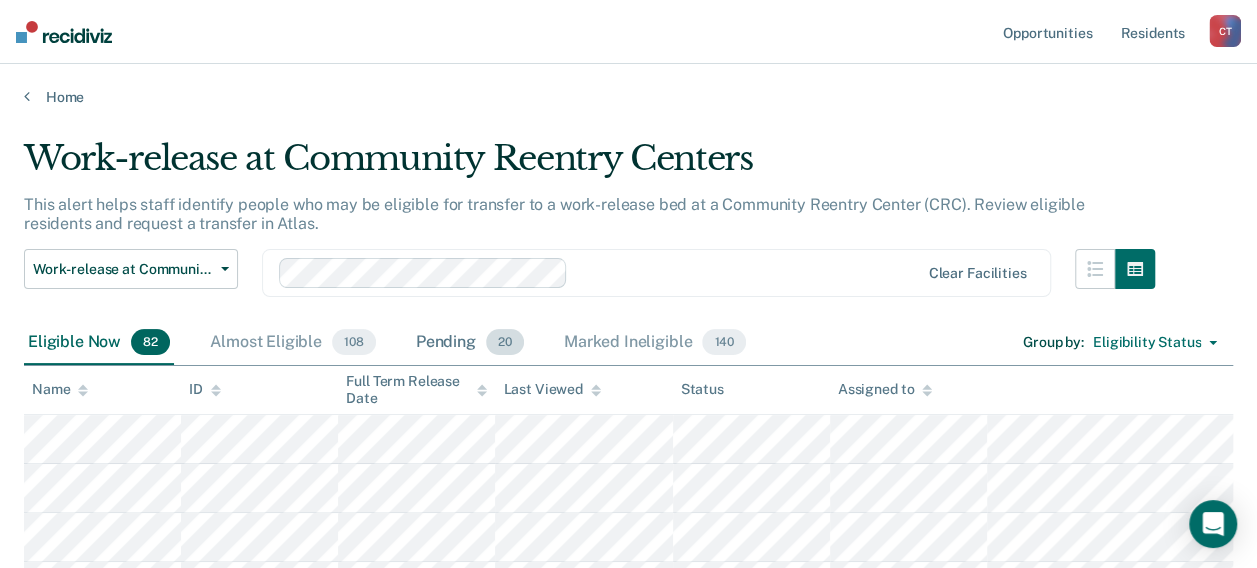 click on "Pending 20" at bounding box center (470, 343) 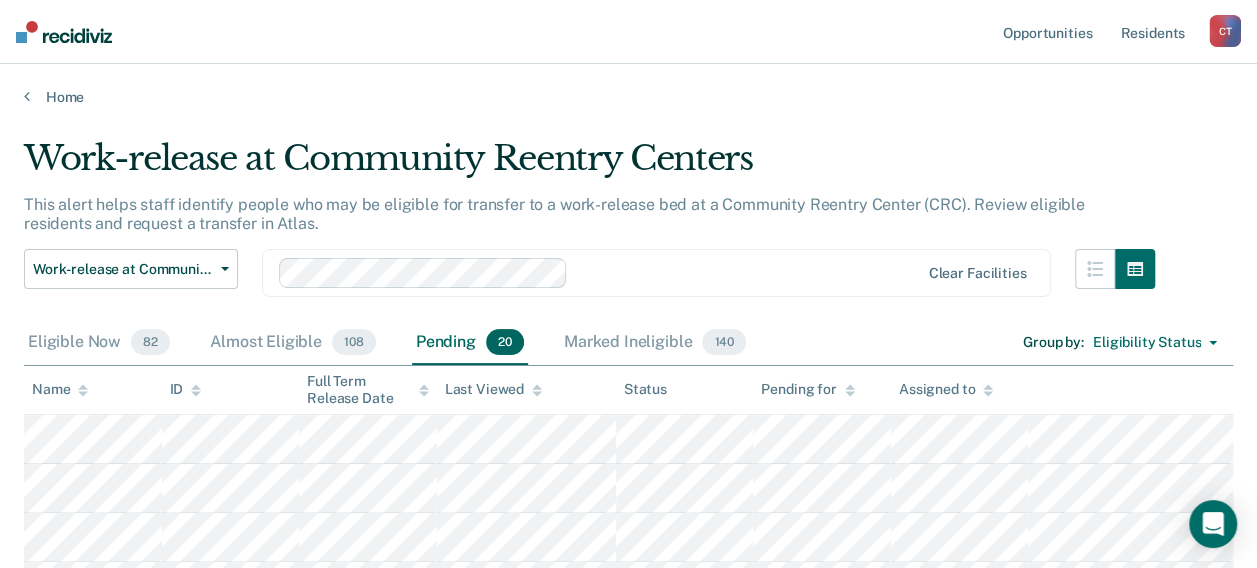 click at bounding box center [83, 387] 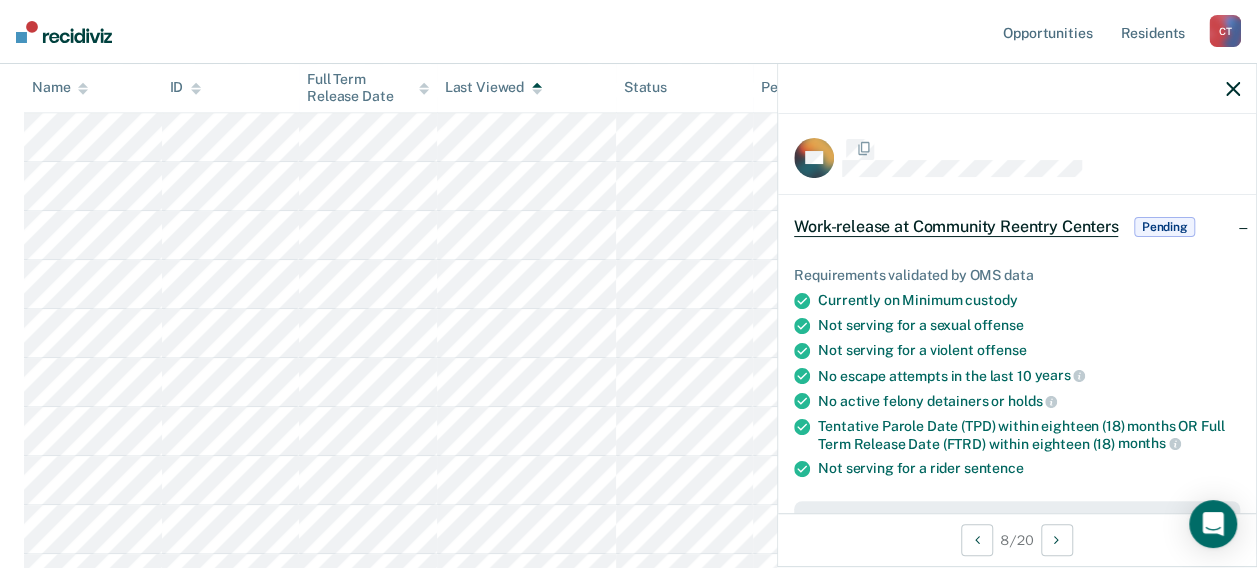scroll, scrollTop: 57, scrollLeft: 0, axis: vertical 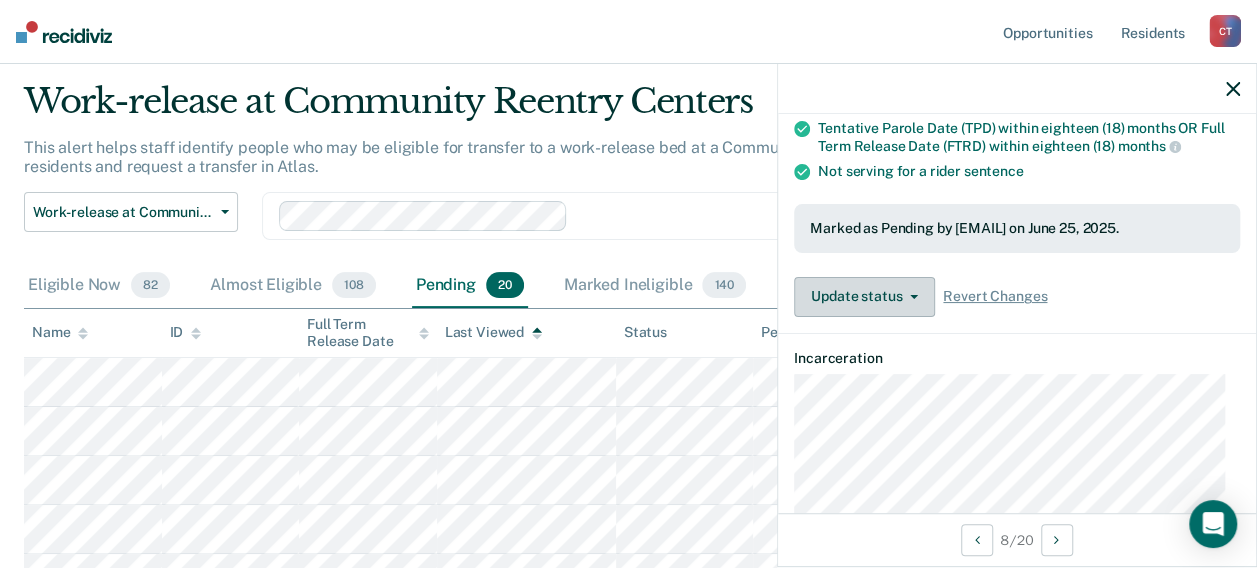click on "Update status" at bounding box center [864, 297] 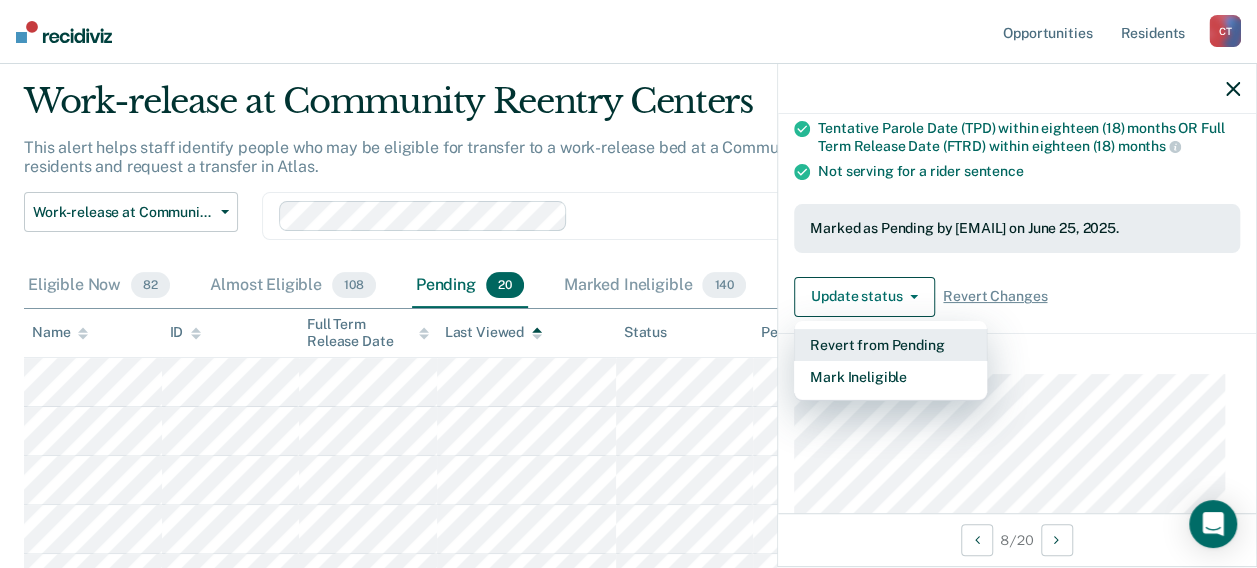 click on "Revert from Pending" at bounding box center [890, 345] 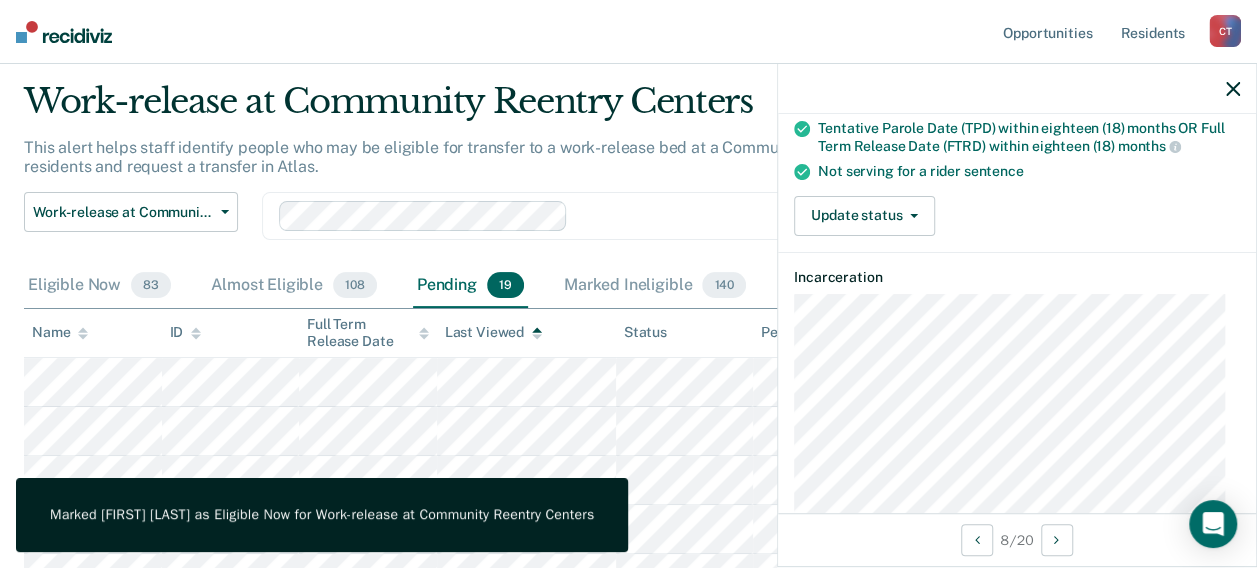 click at bounding box center [1233, 89] 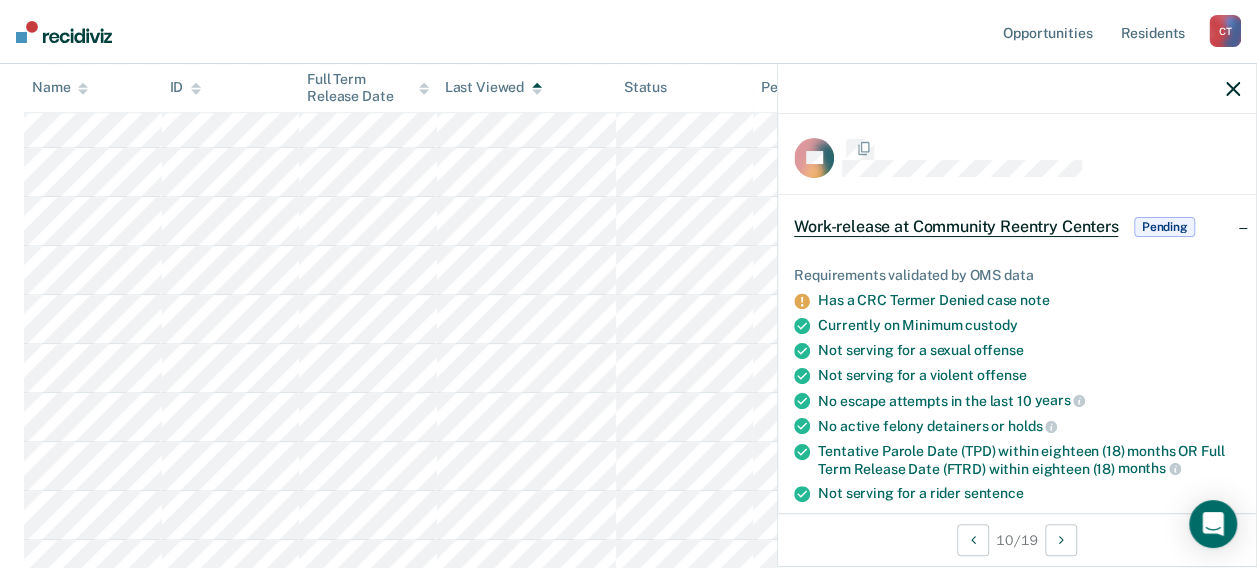 scroll, scrollTop: 0, scrollLeft: 0, axis: both 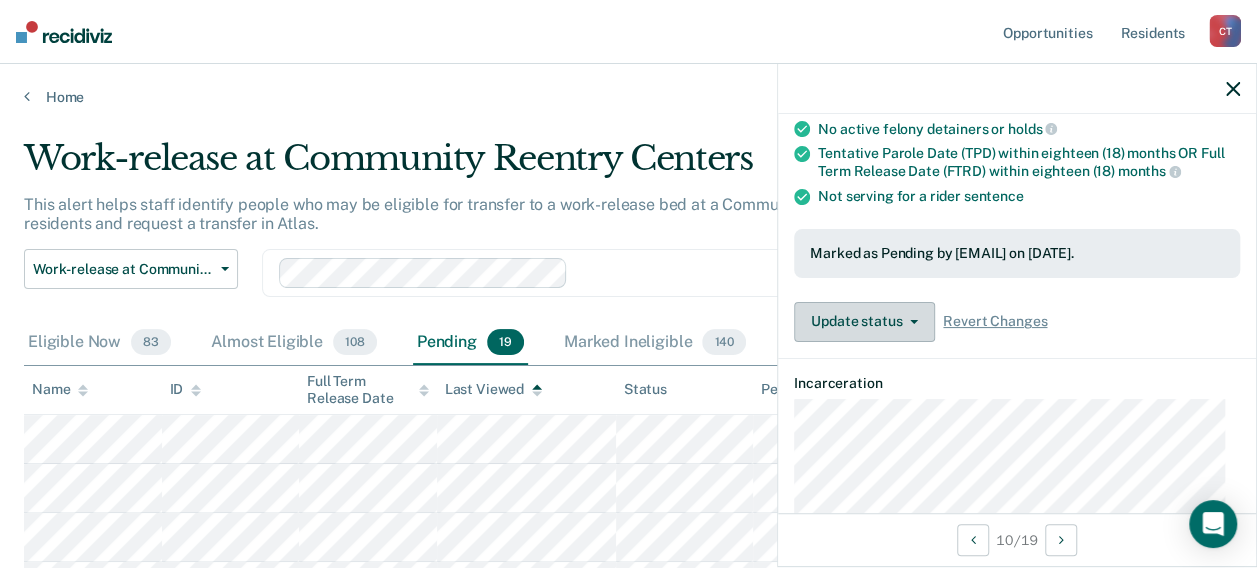 click at bounding box center (914, 322) 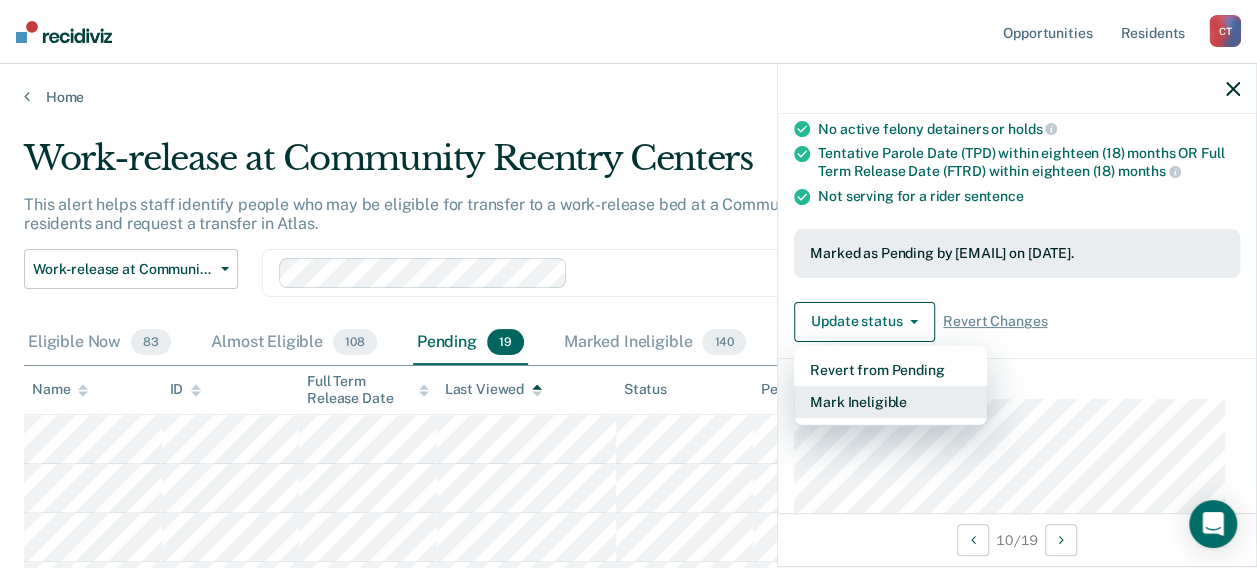 click on "Mark Ineligible" at bounding box center [890, 402] 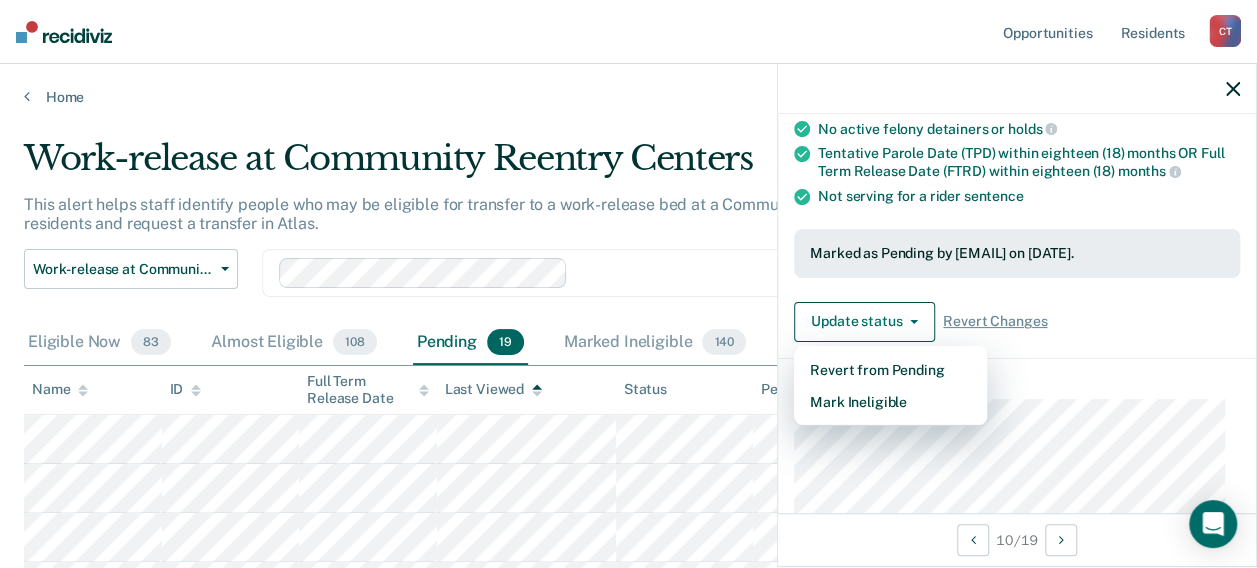 scroll, scrollTop: 223, scrollLeft: 0, axis: vertical 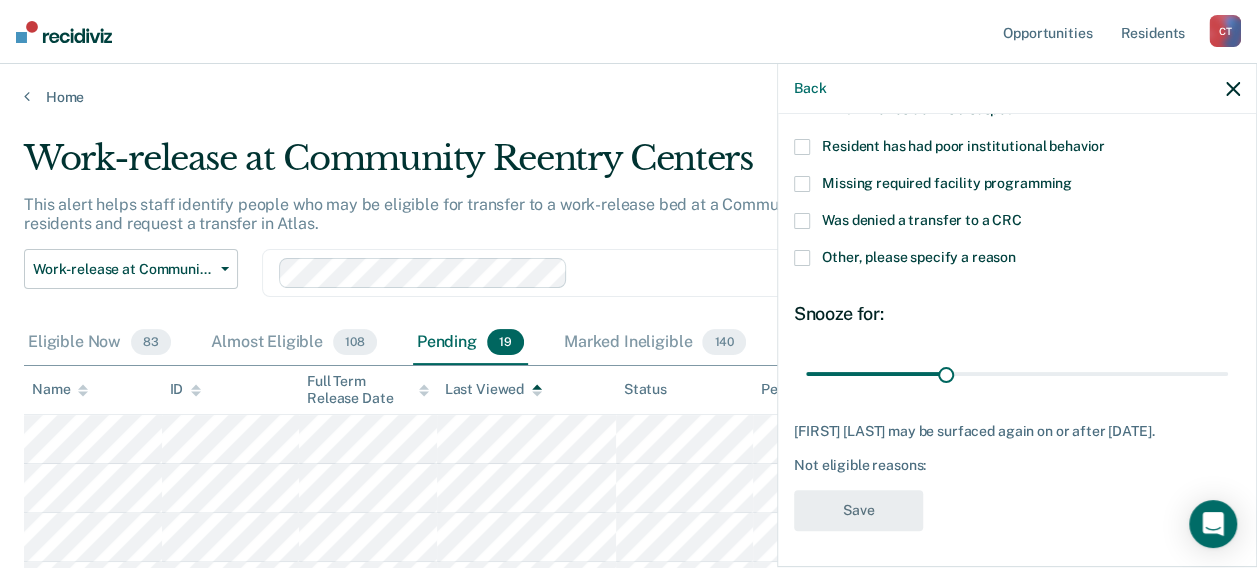 click at bounding box center (802, 258) 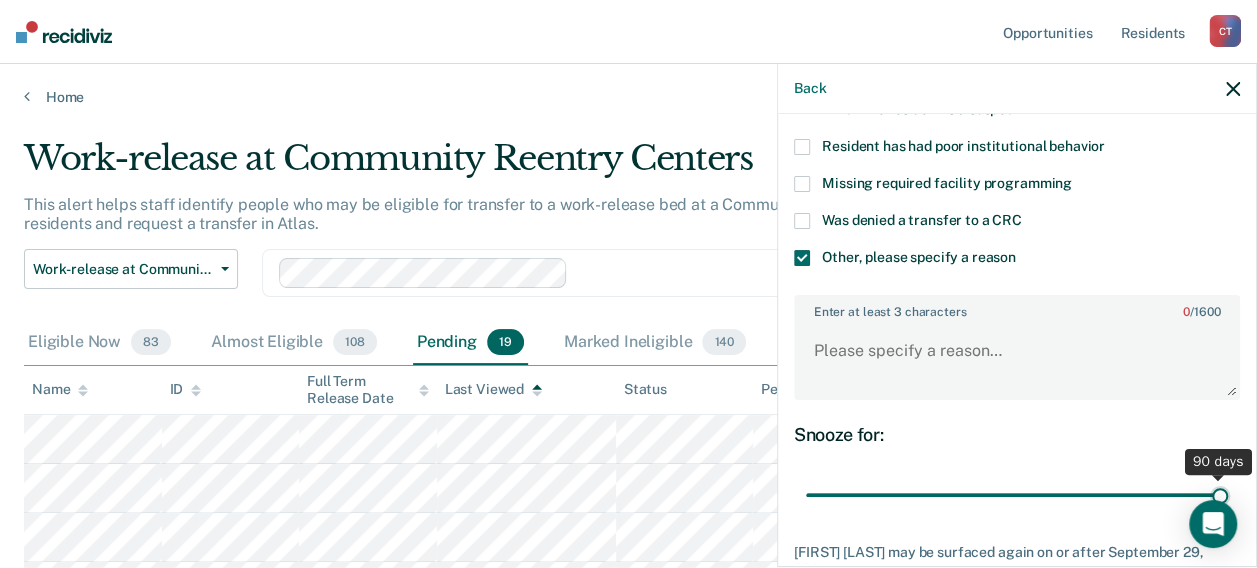 drag, startPoint x: 943, startPoint y: 492, endPoint x: 1189, endPoint y: 456, distance: 248.6202 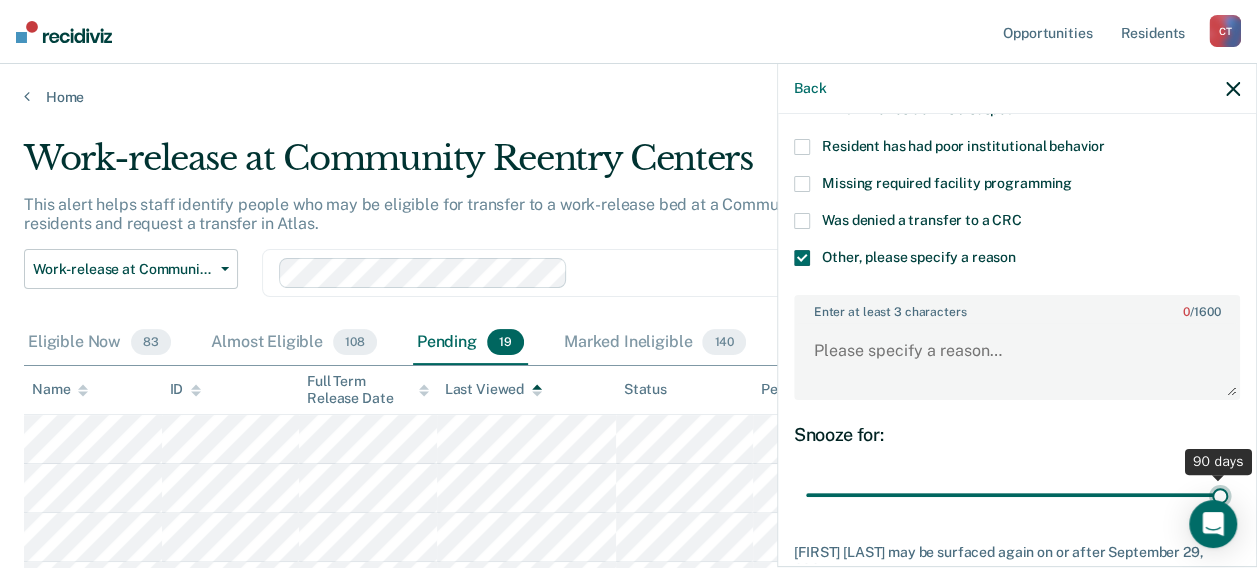 type on "90" 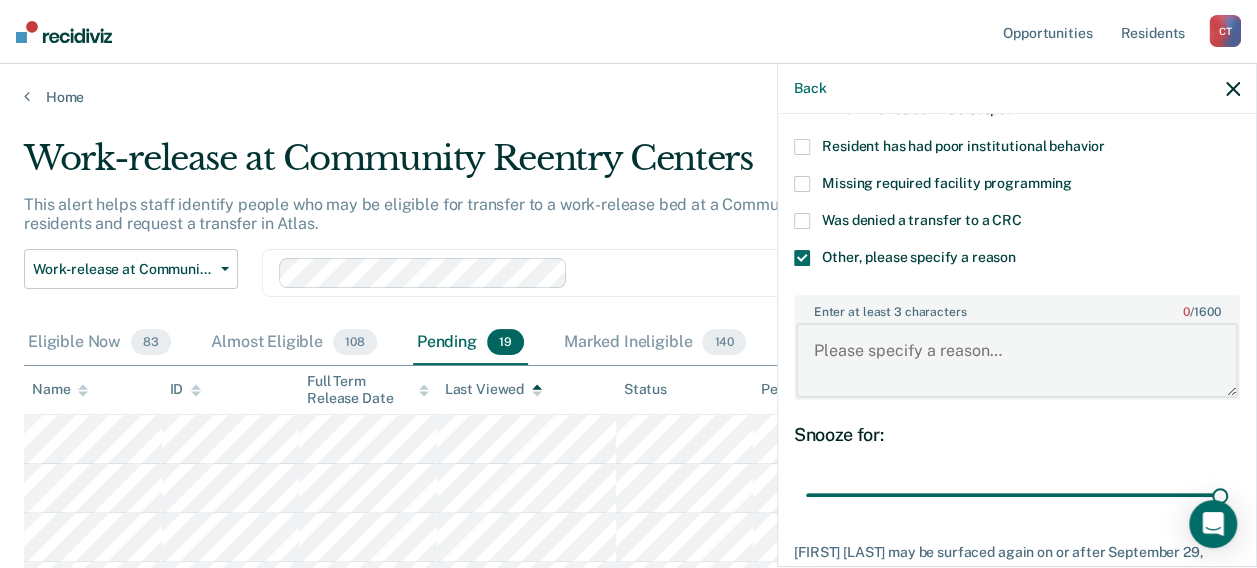 click on "Enter at least 3 characters 0 / [NUMBER]" at bounding box center (1017, 360) 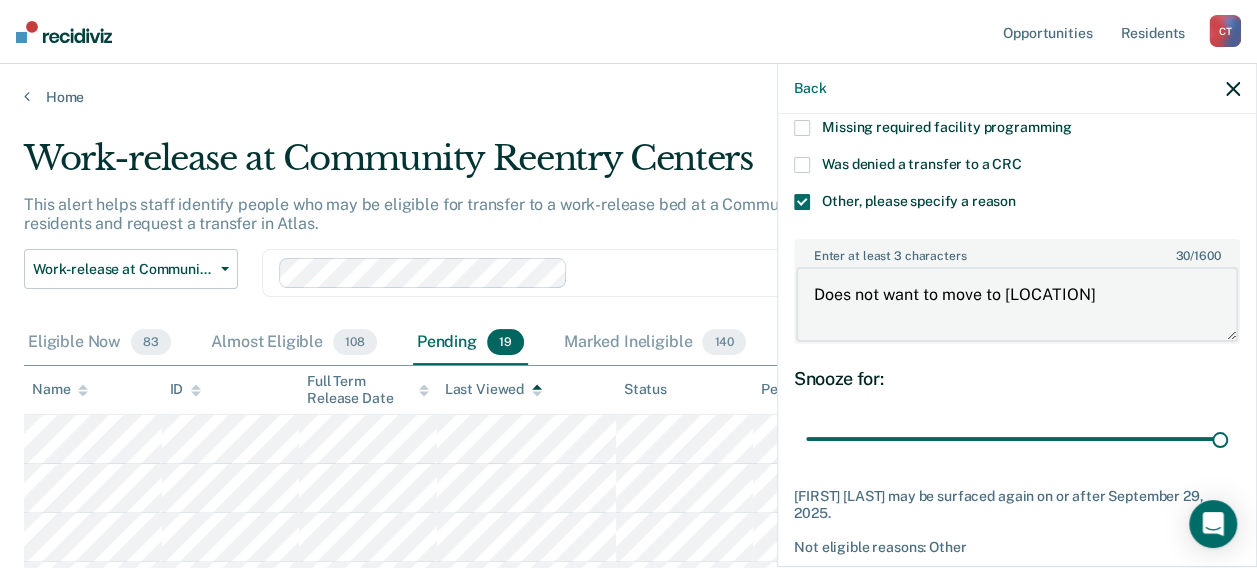 scroll, scrollTop: 360, scrollLeft: 0, axis: vertical 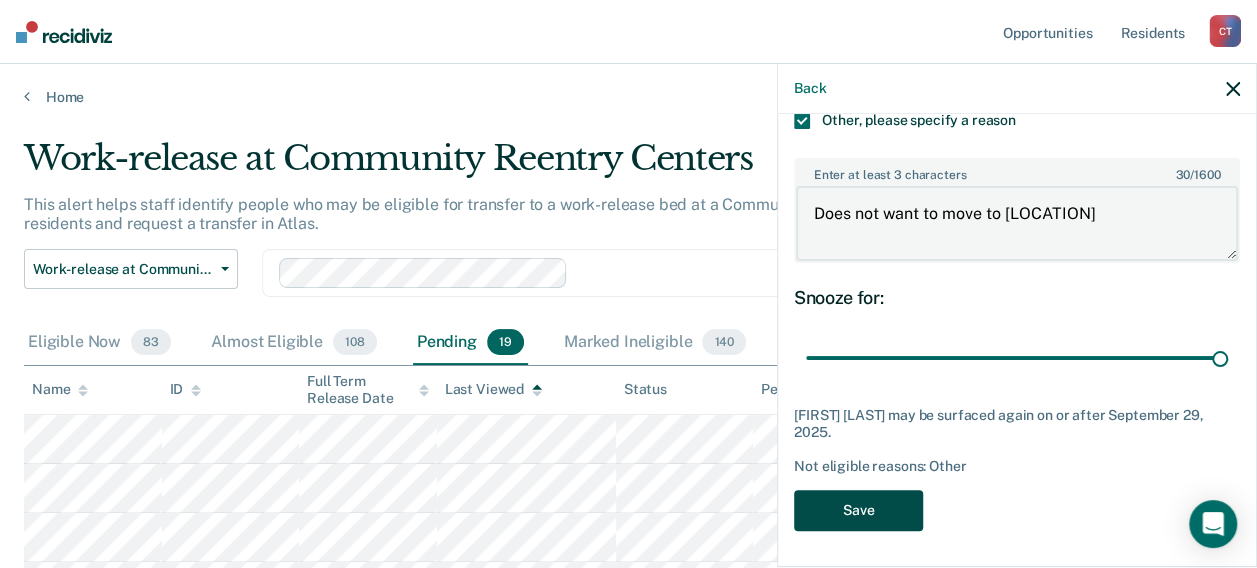 type on "Does not want to move to [LOCATION]" 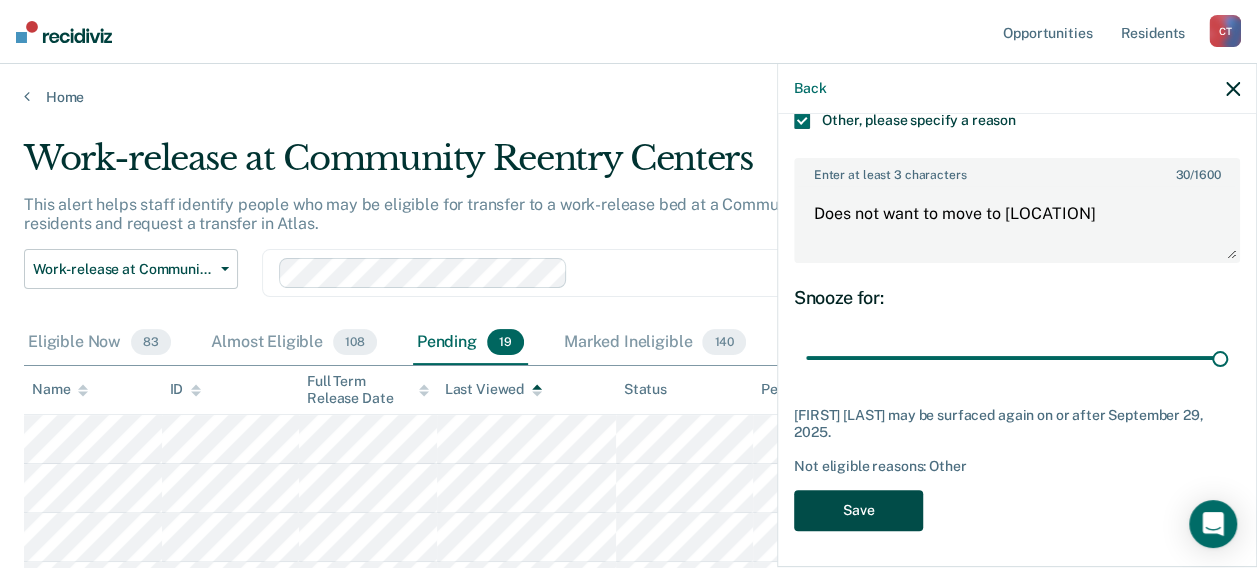 click on "Save" at bounding box center [858, 510] 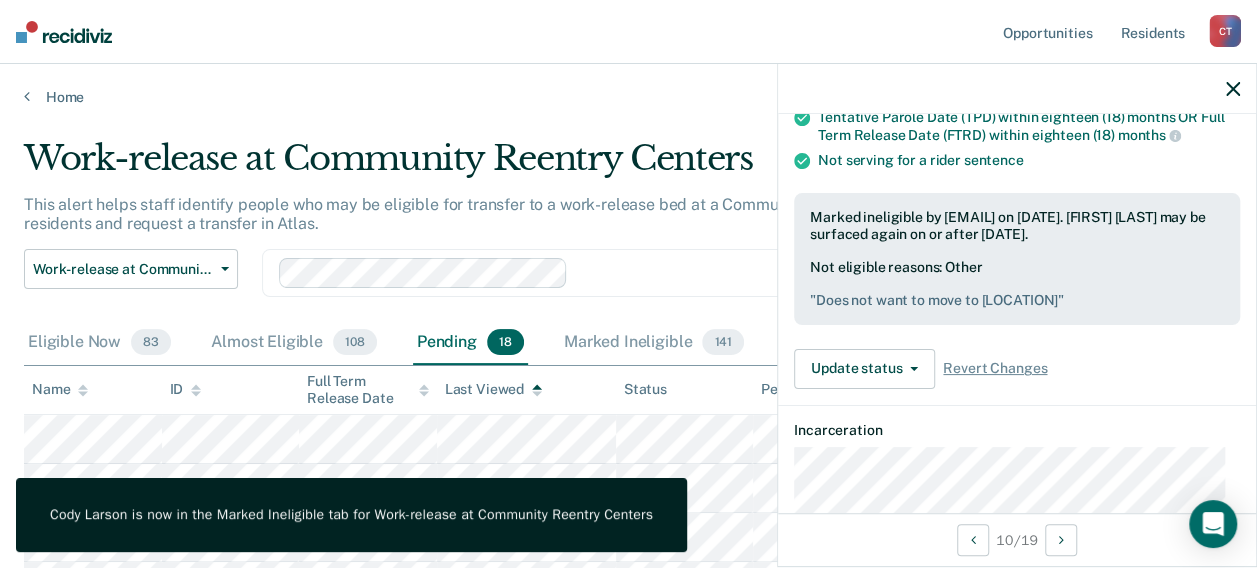 click at bounding box center (1233, 89) 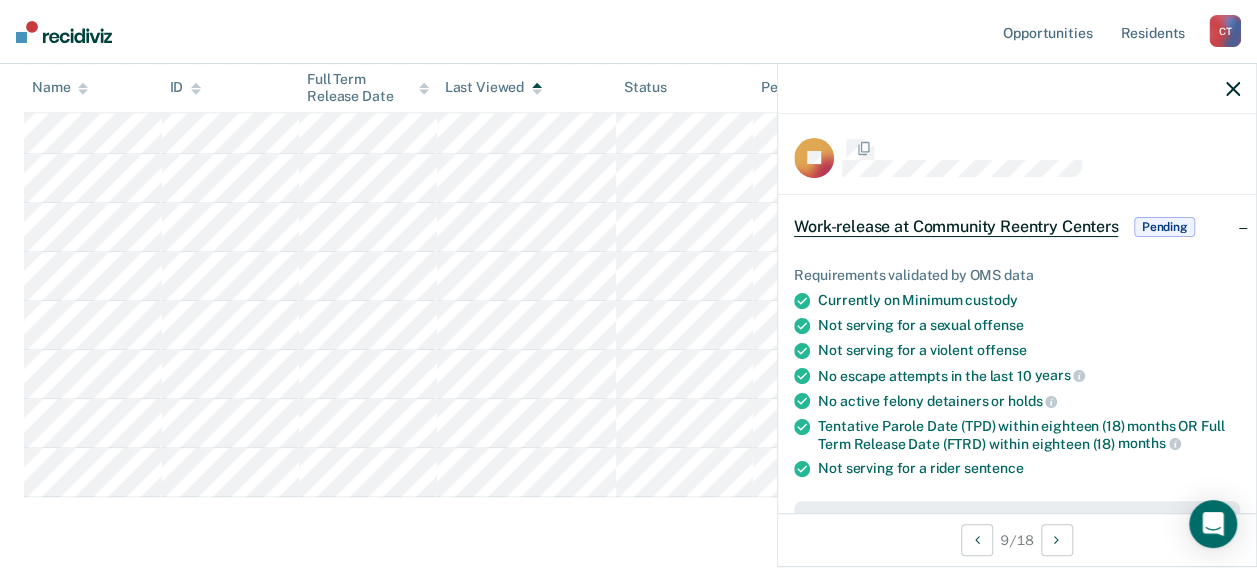 scroll, scrollTop: 0, scrollLeft: 0, axis: both 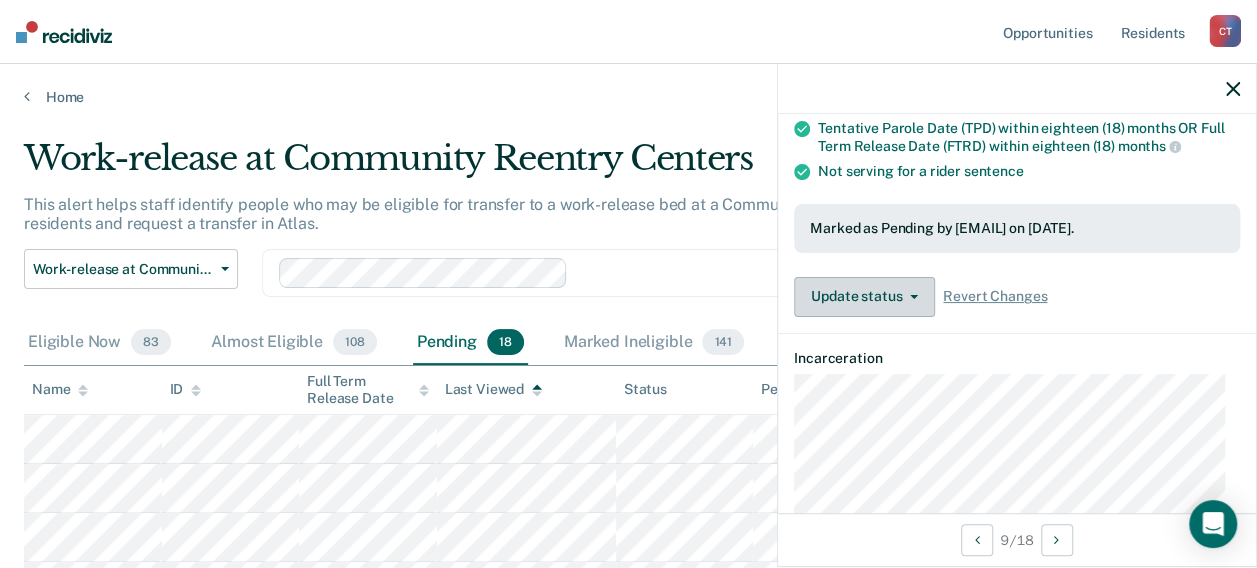 click on "Update status" at bounding box center (864, 297) 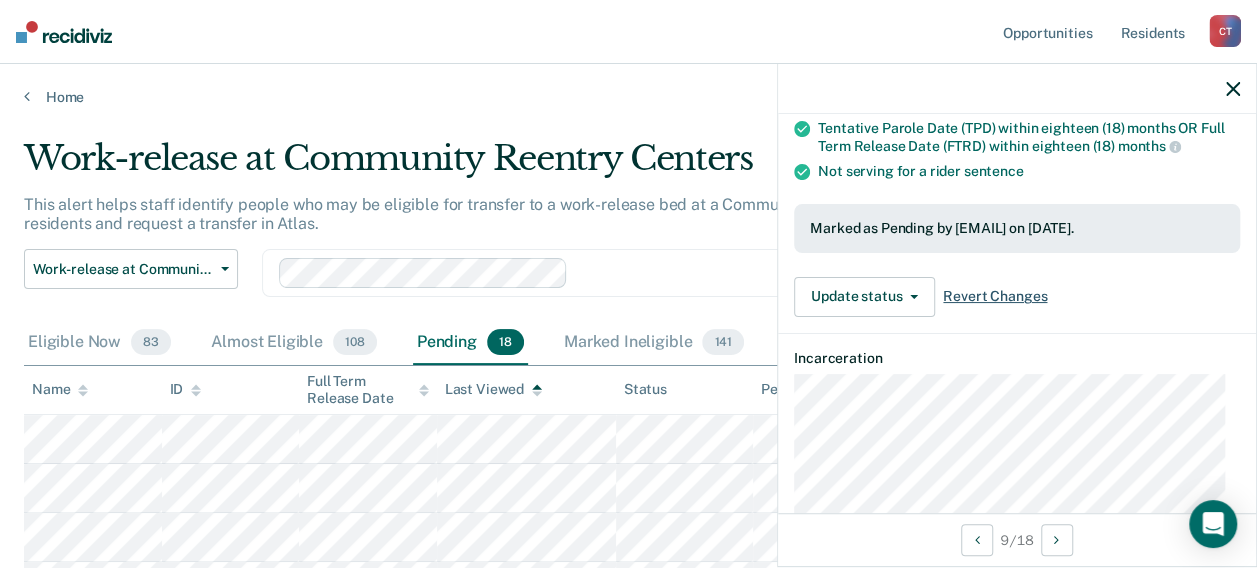click on "Revert Changes" at bounding box center [995, 296] 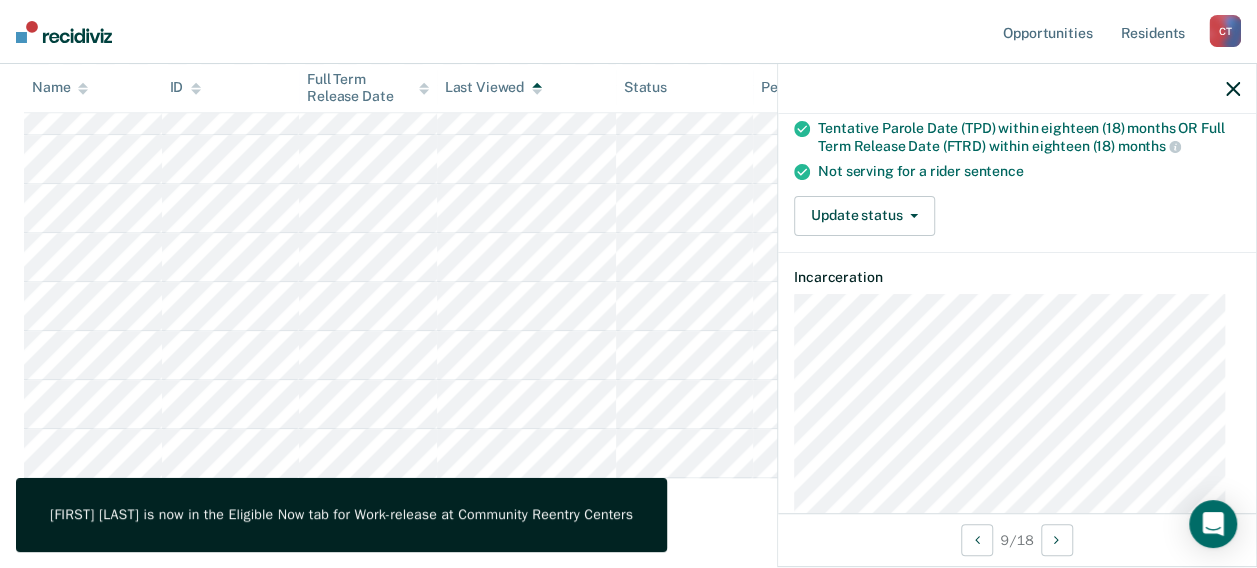 scroll, scrollTop: 822, scrollLeft: 0, axis: vertical 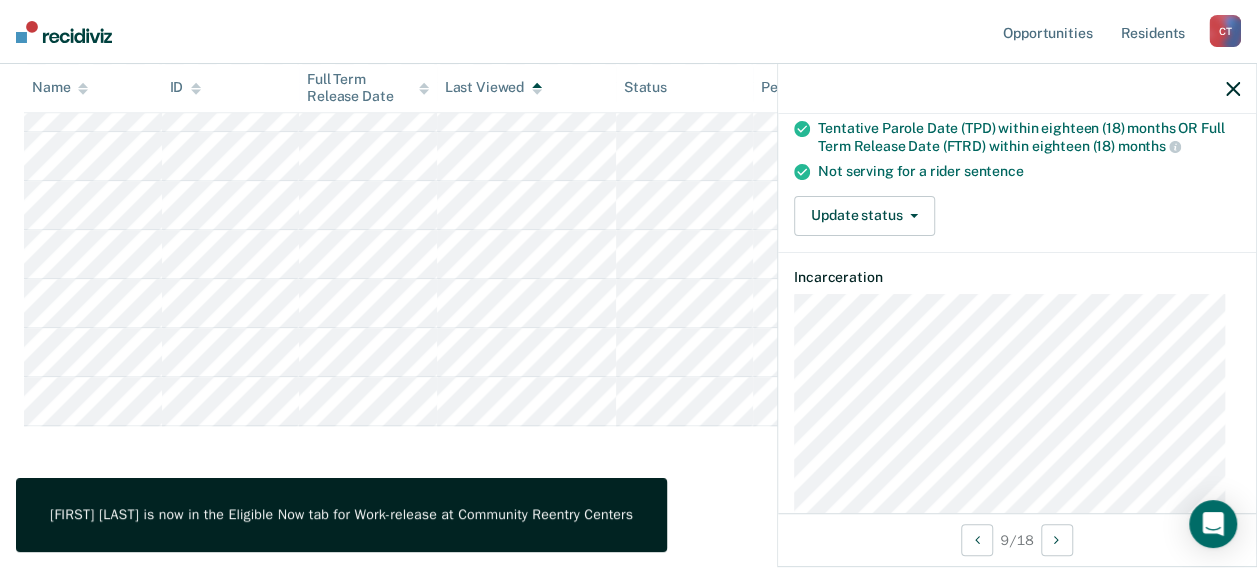 click at bounding box center (1233, 89) 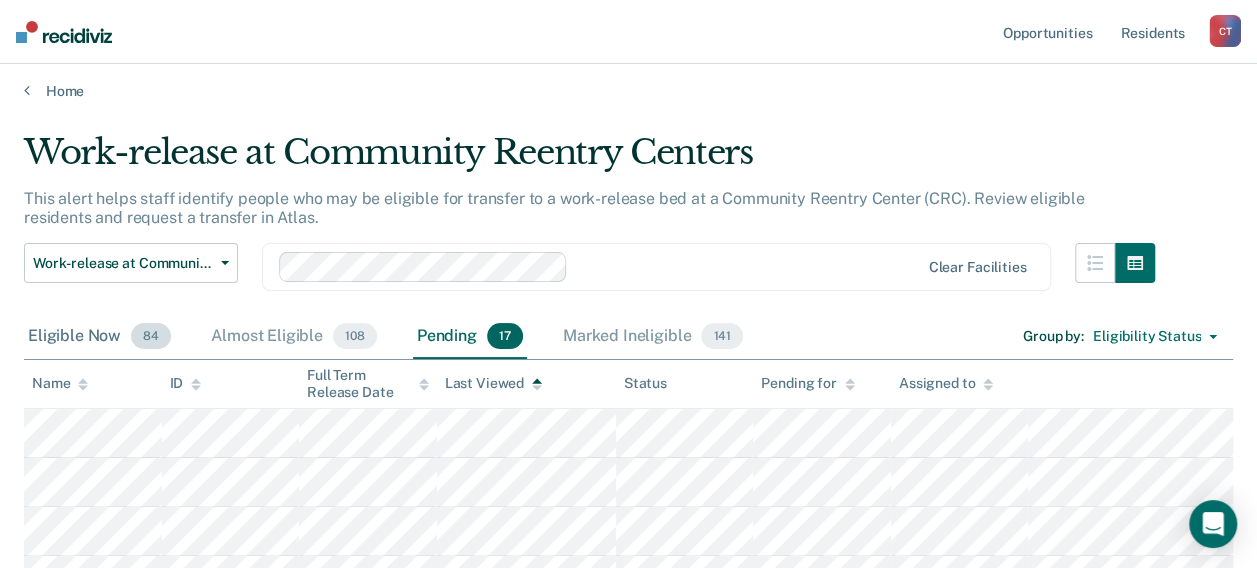 scroll, scrollTop: 0, scrollLeft: 0, axis: both 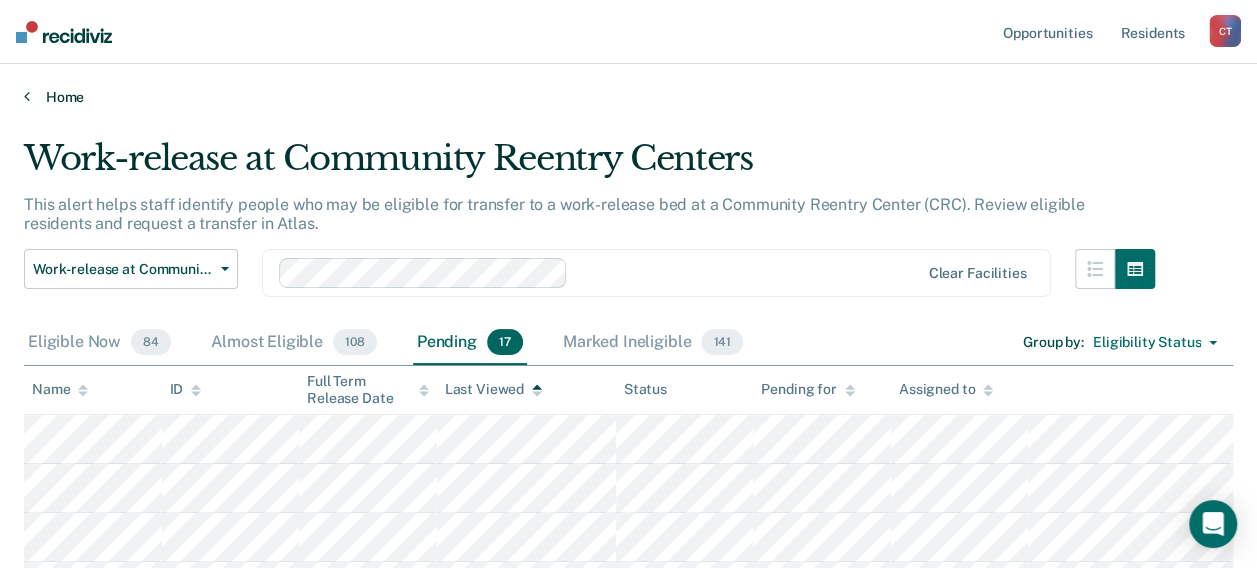 click on "Home" at bounding box center (628, 97) 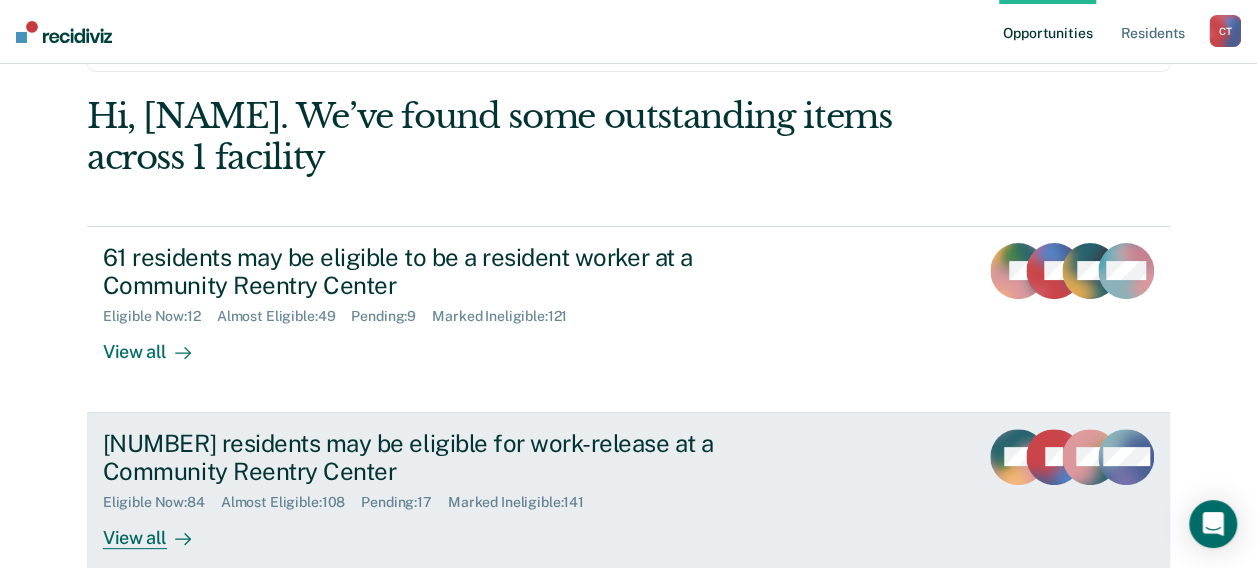 scroll, scrollTop: 100, scrollLeft: 0, axis: vertical 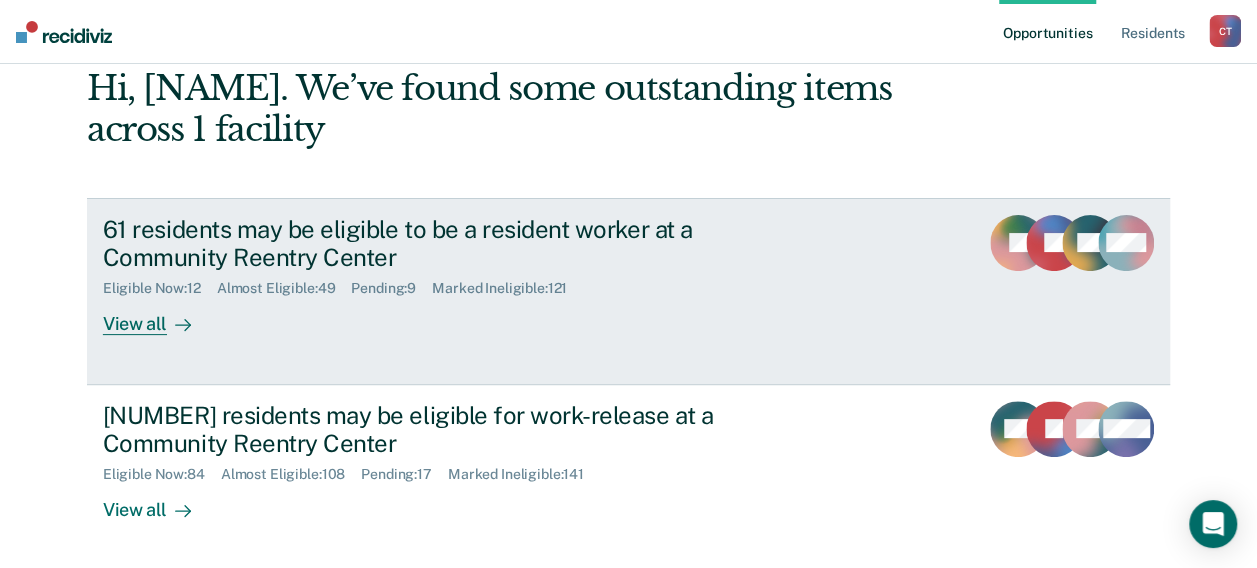 click on "[NUMBER] residents may be eligible to be a resident worker at a Community Reentry Center Eligible Now : [NUMBER] Almost Eligible : [NUMBER] Pending : [NUMBER] Marked Ineligible : [NUMBER] View all" at bounding box center [478, 275] 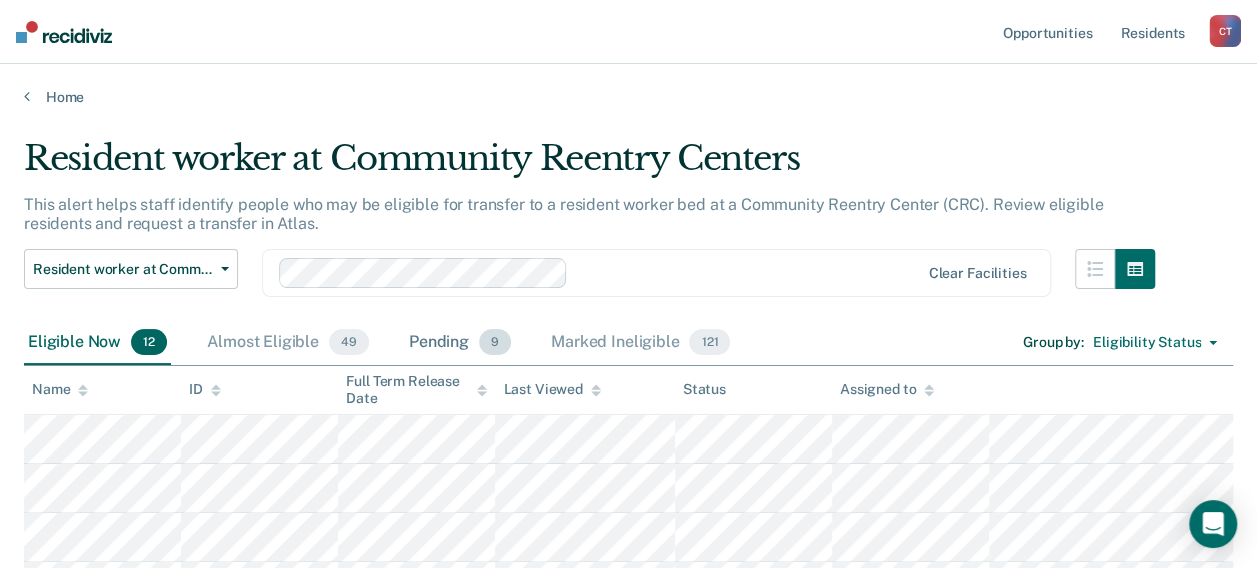 click on "Pending 9" at bounding box center (460, 343) 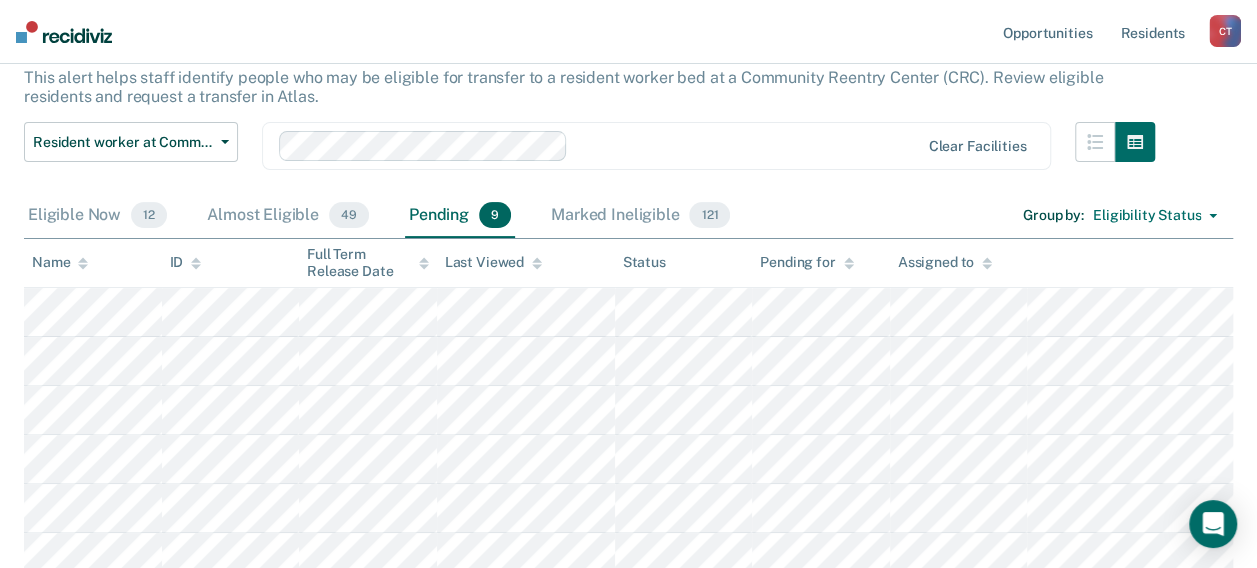 scroll, scrollTop: 0, scrollLeft: 0, axis: both 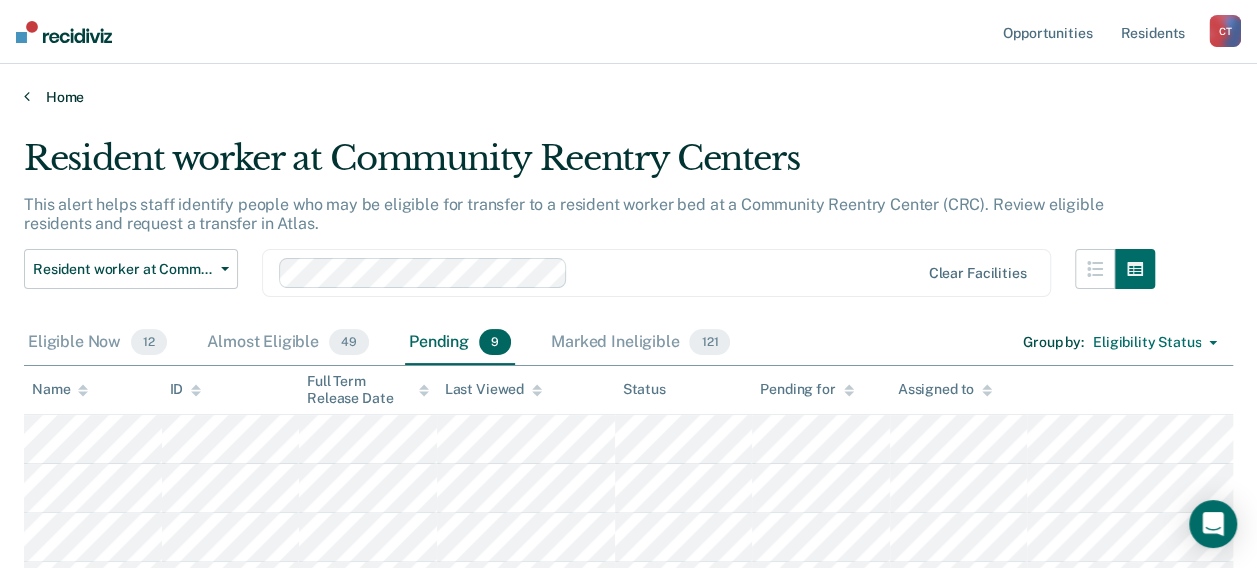 click on "Home" at bounding box center [628, 97] 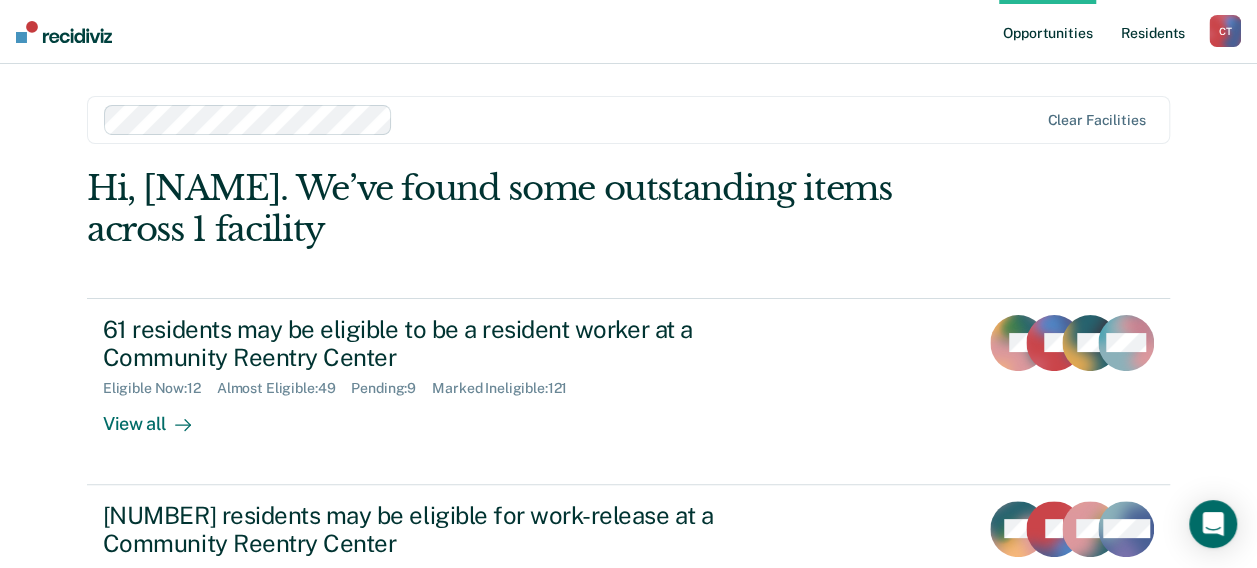 click on "Resident s" at bounding box center (1152, 32) 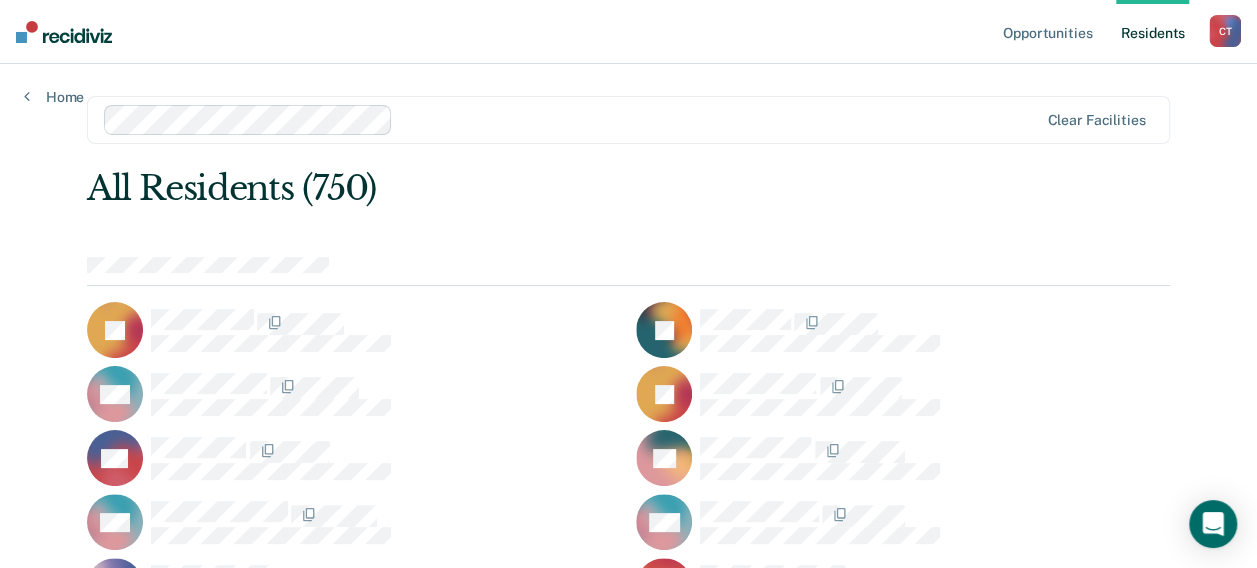 scroll, scrollTop: 22562, scrollLeft: 0, axis: vertical 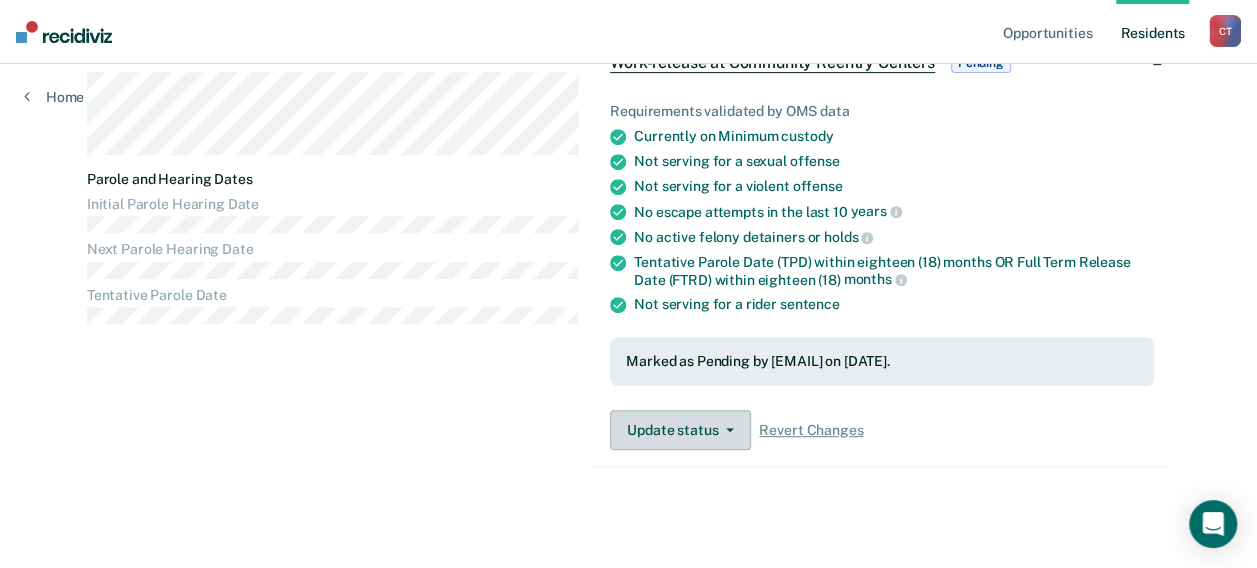 click on "Update status" at bounding box center (680, 430) 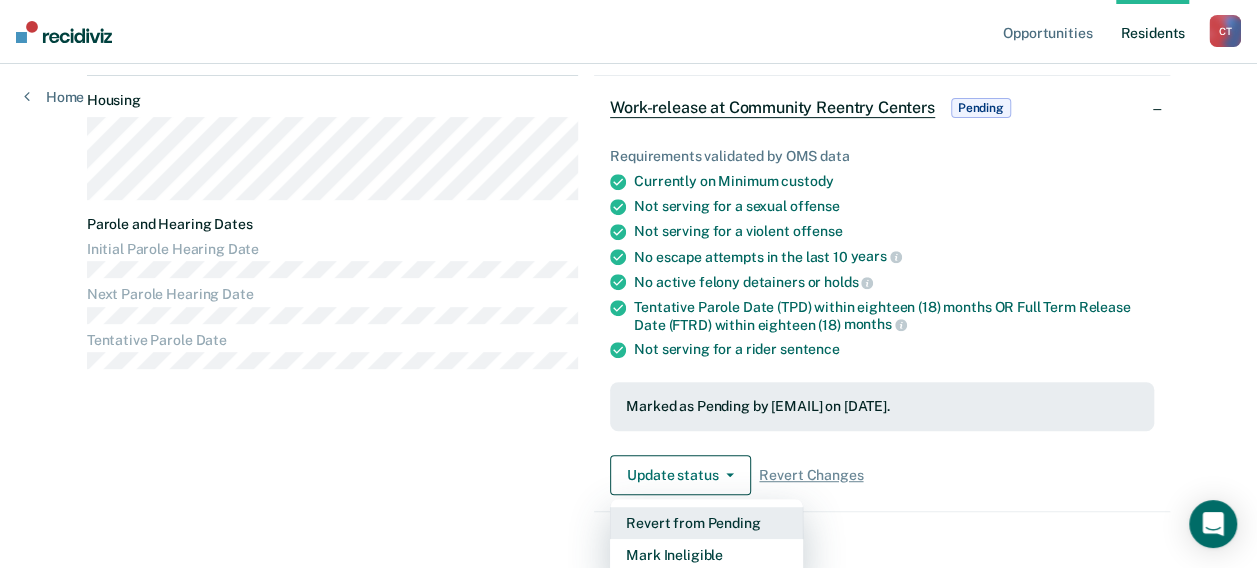 scroll, scrollTop: 378, scrollLeft: 0, axis: vertical 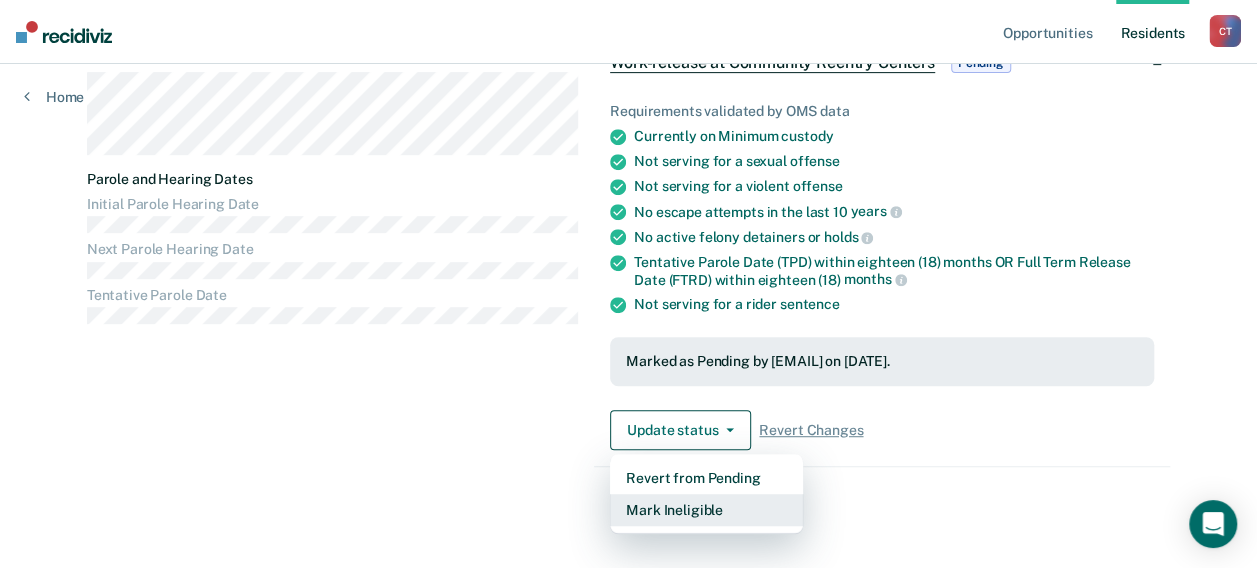 click on "Mark Ineligible" at bounding box center [706, 510] 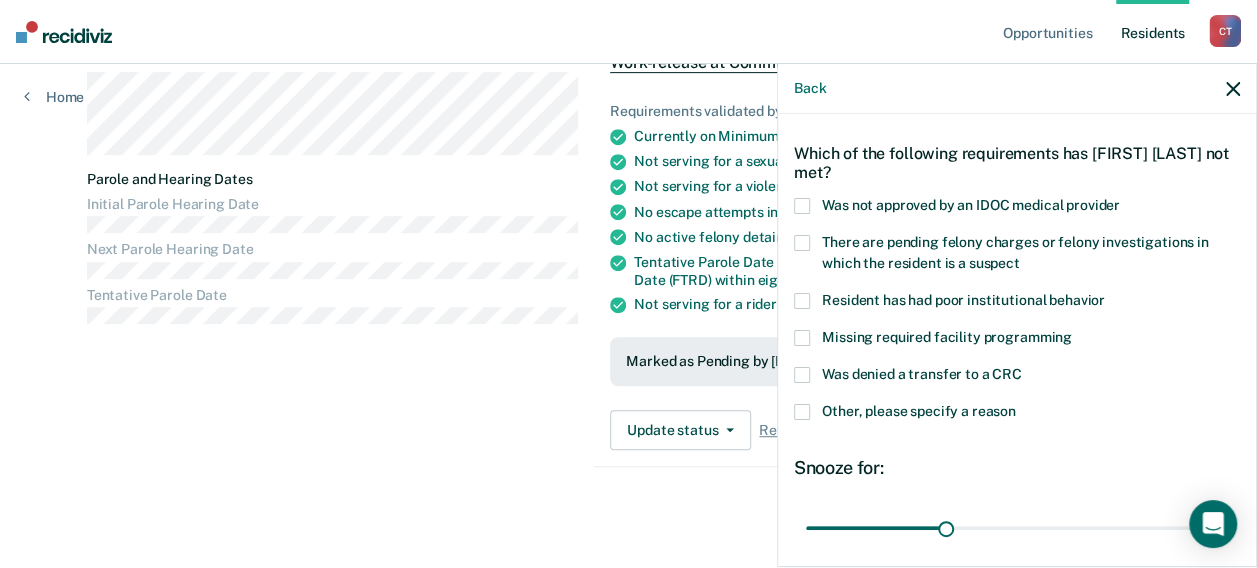 scroll, scrollTop: 100, scrollLeft: 0, axis: vertical 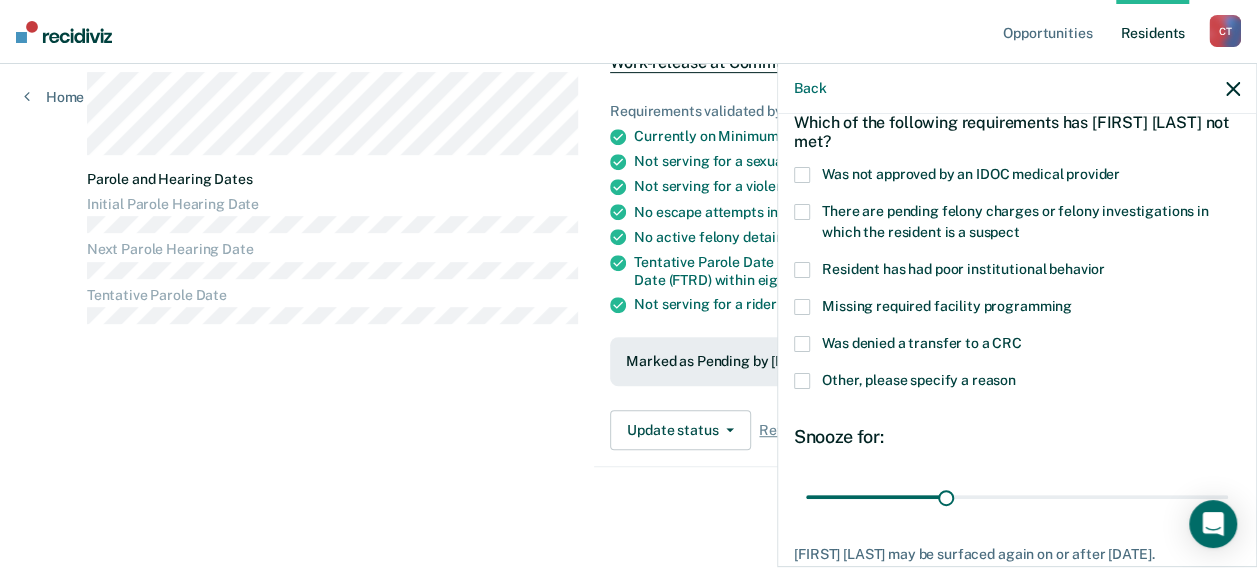 click at bounding box center (802, 381) 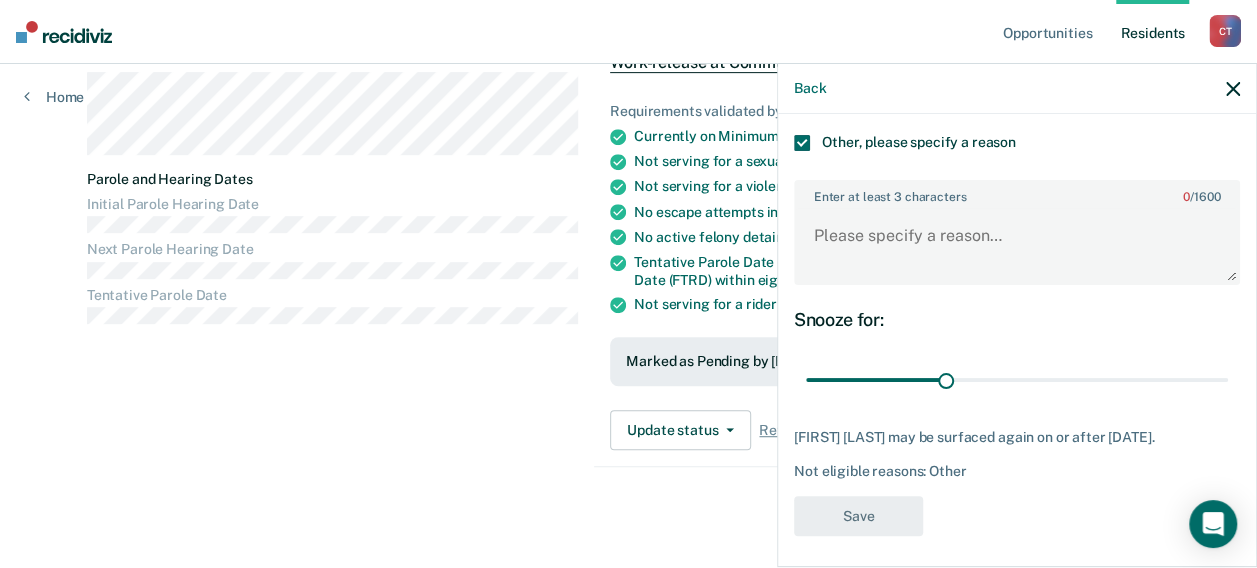 scroll, scrollTop: 344, scrollLeft: 0, axis: vertical 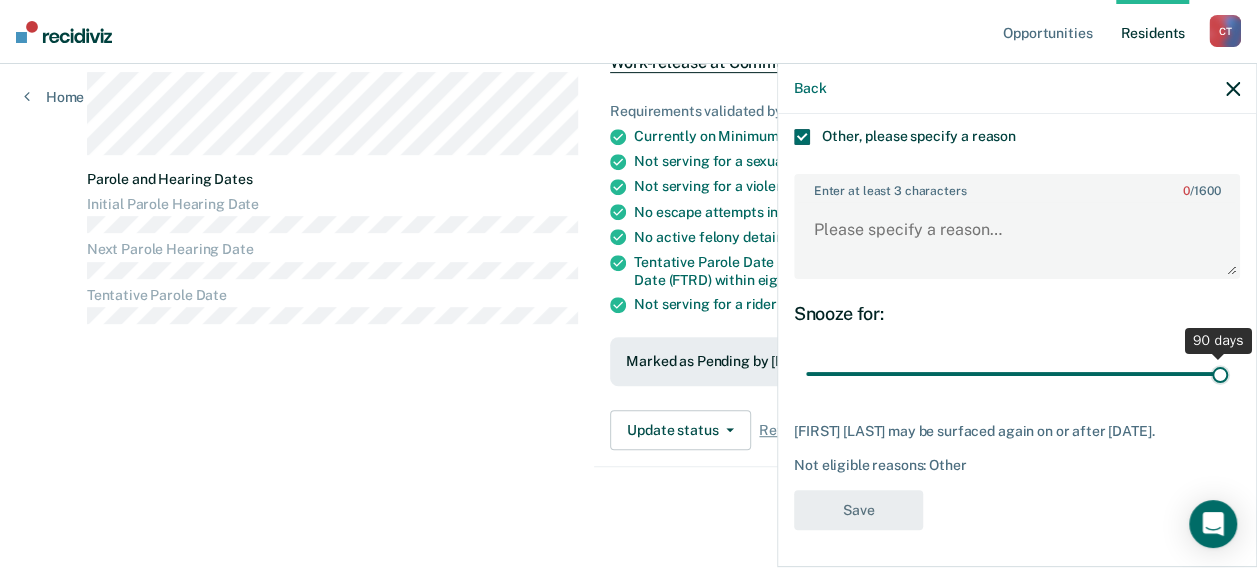drag, startPoint x: 938, startPoint y: 372, endPoint x: 1258, endPoint y: 346, distance: 321.0545 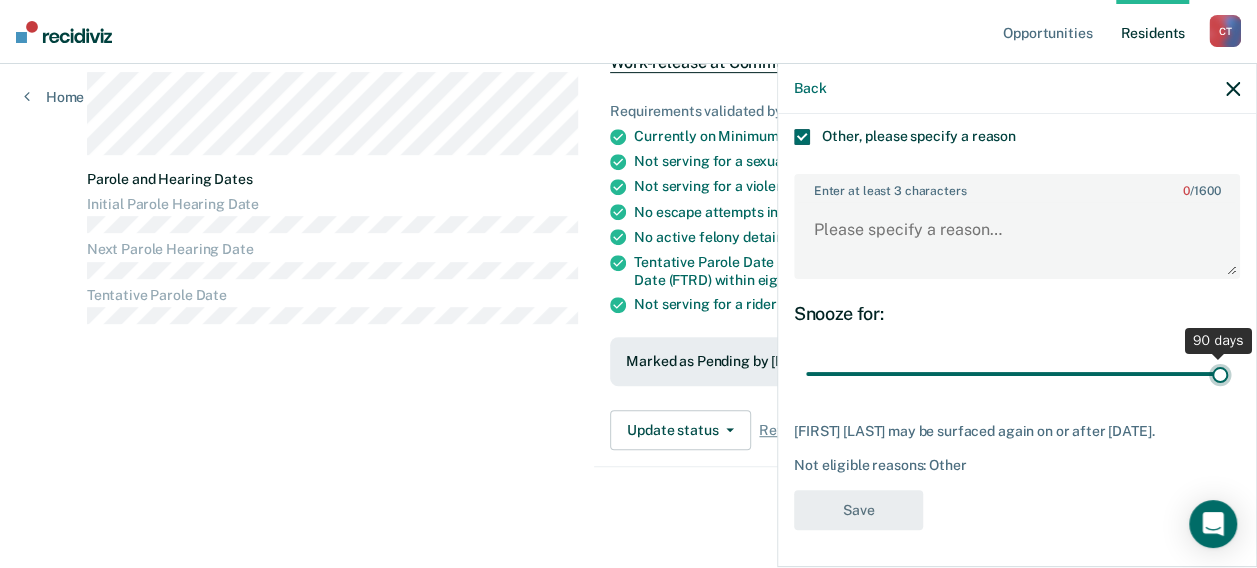 type on "90" 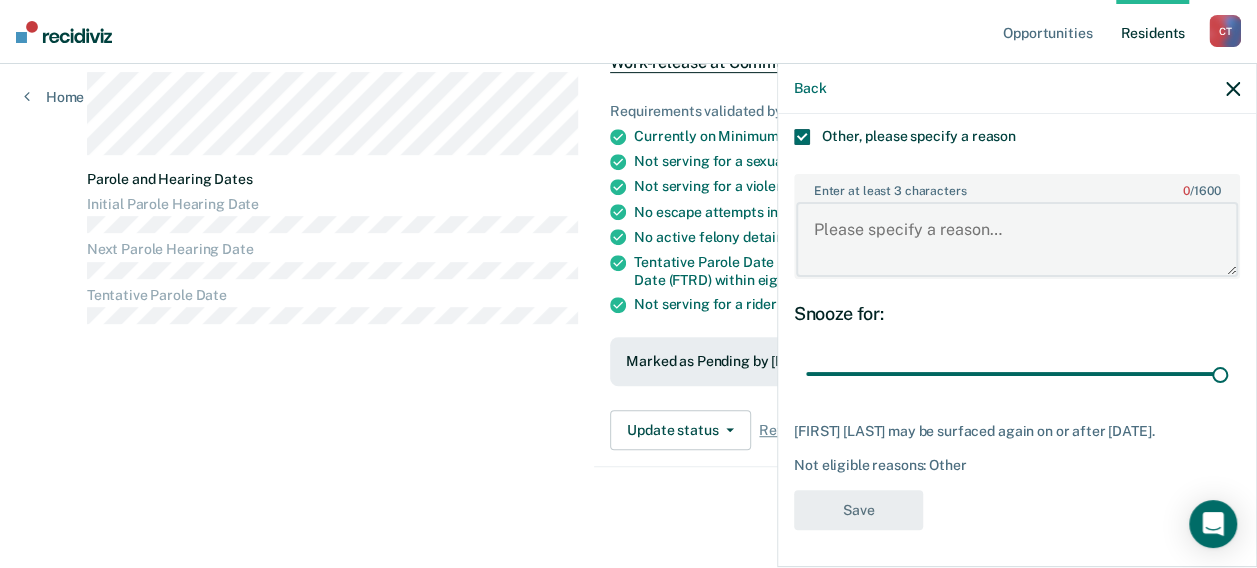 click on "Enter at least 3 characters 0 / [NUMBER]" at bounding box center [1017, 239] 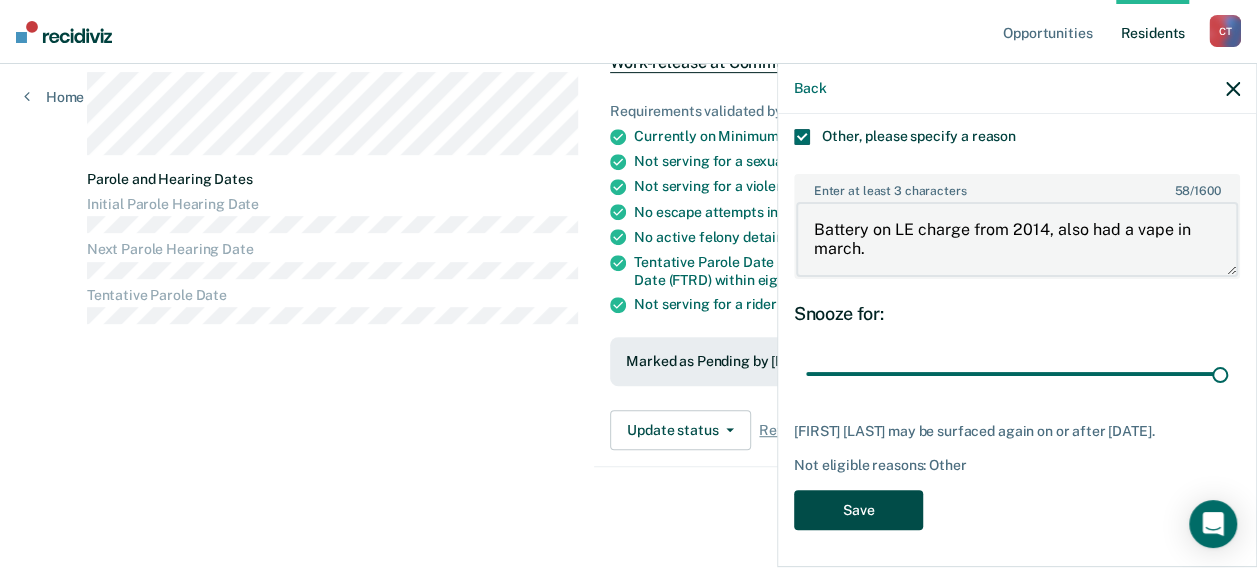 type on "Battery on LE charge from 2014, also had a vape in march." 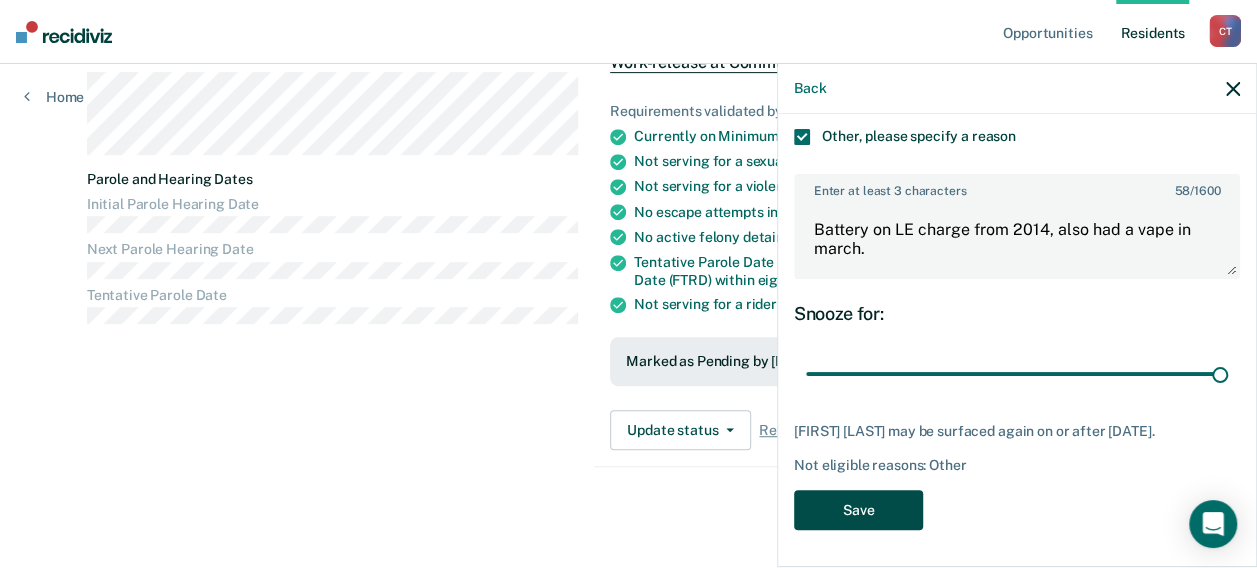 click on "Save" at bounding box center (858, 510) 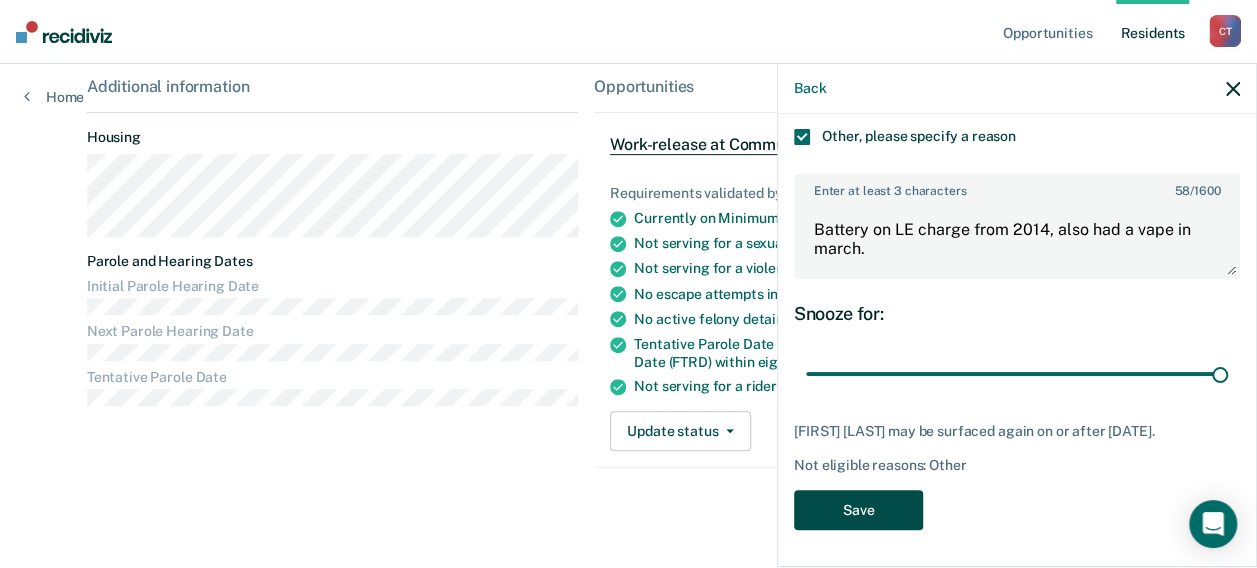 scroll, scrollTop: 378, scrollLeft: 0, axis: vertical 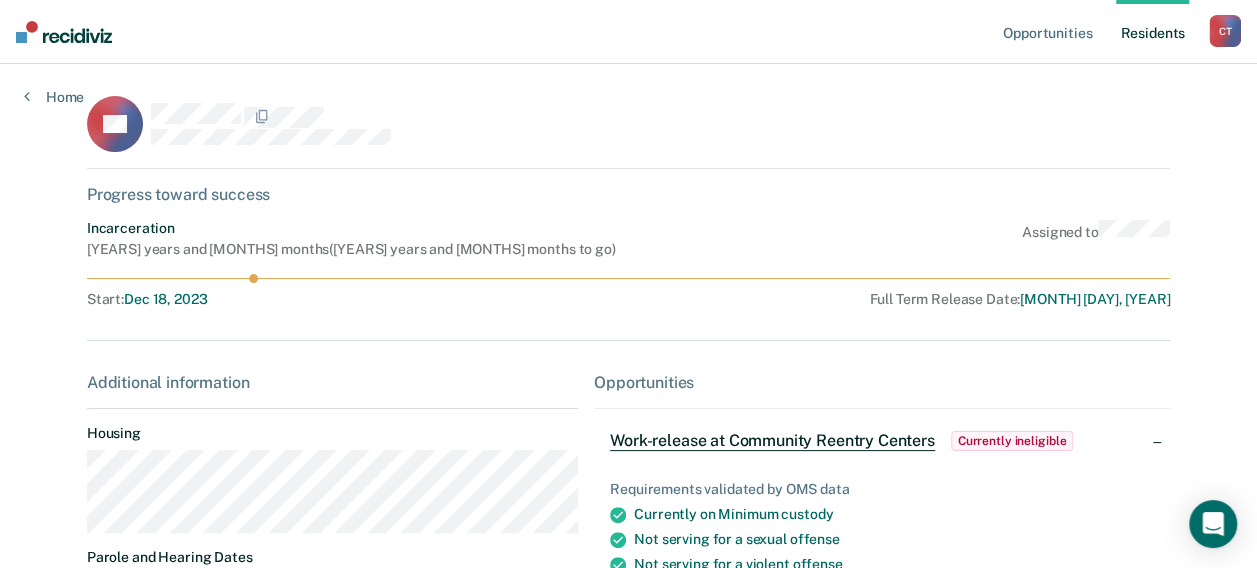 click on "Resident s" at bounding box center (1152, 32) 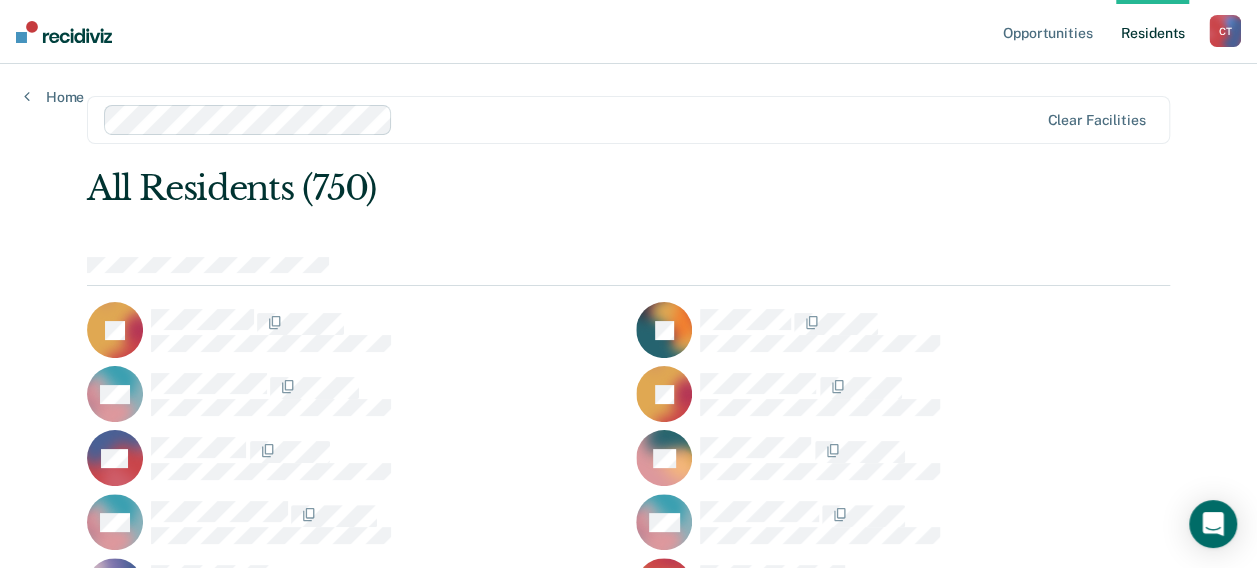 scroll, scrollTop: 19490, scrollLeft: 0, axis: vertical 